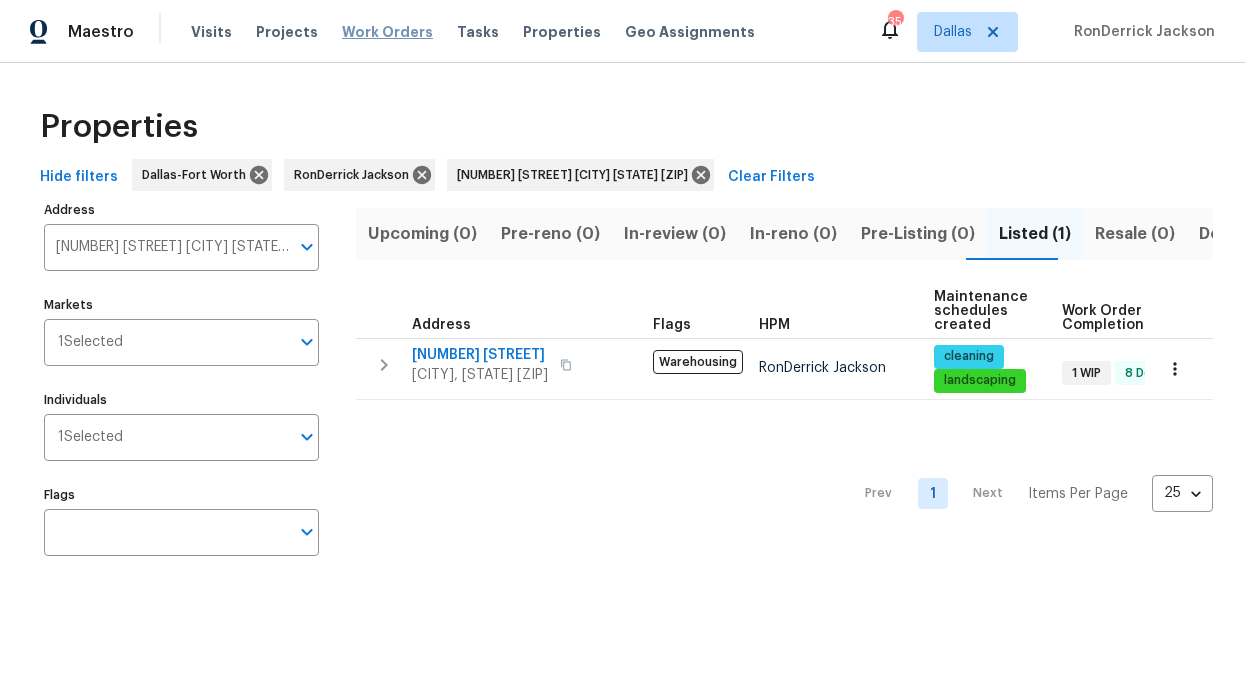 scroll, scrollTop: 0, scrollLeft: 0, axis: both 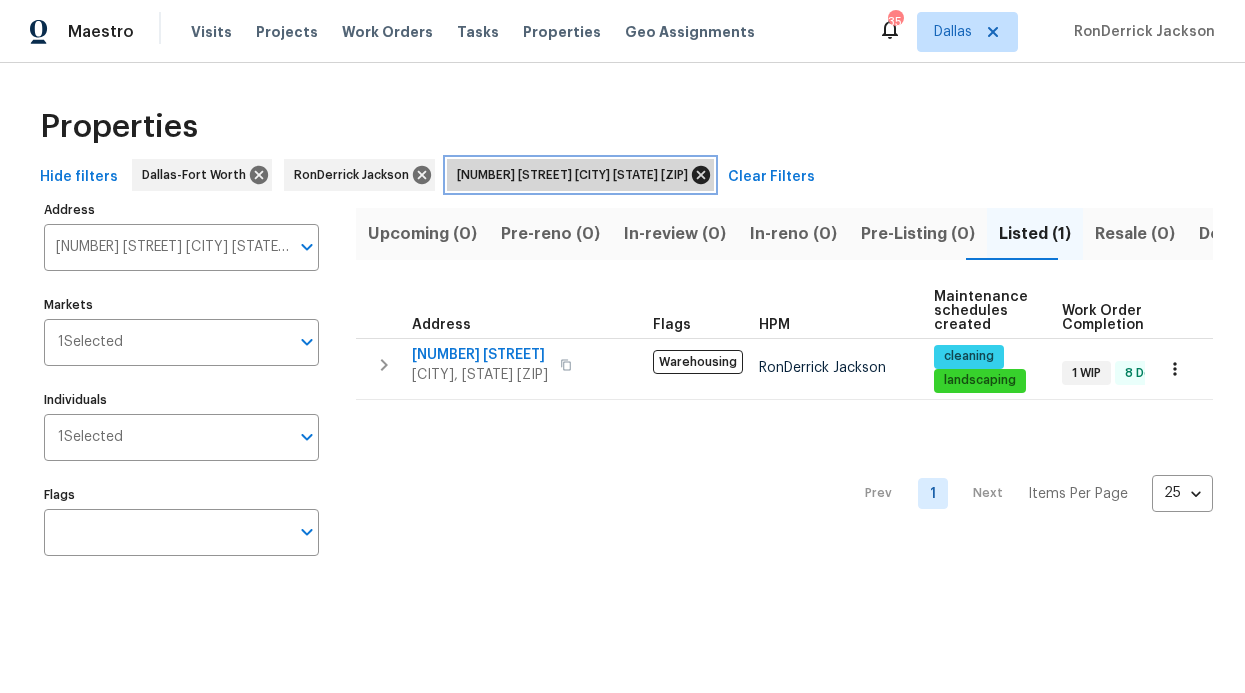 click 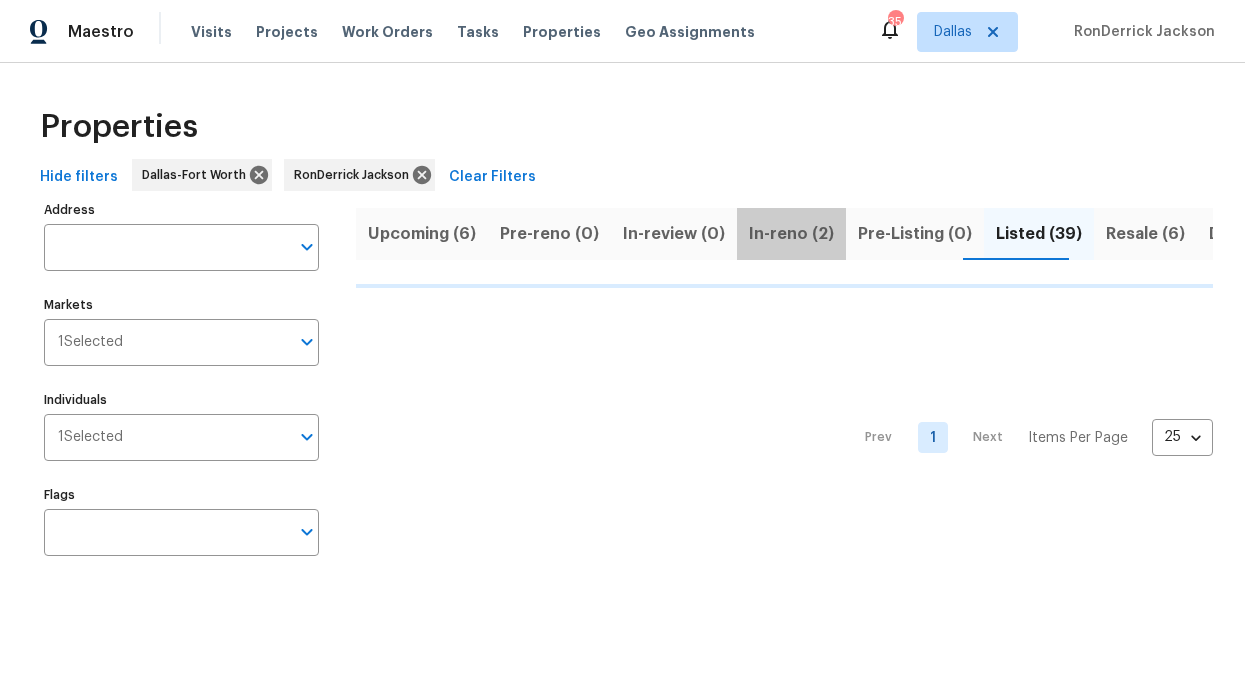 click on "In-reno (2)" at bounding box center (791, 234) 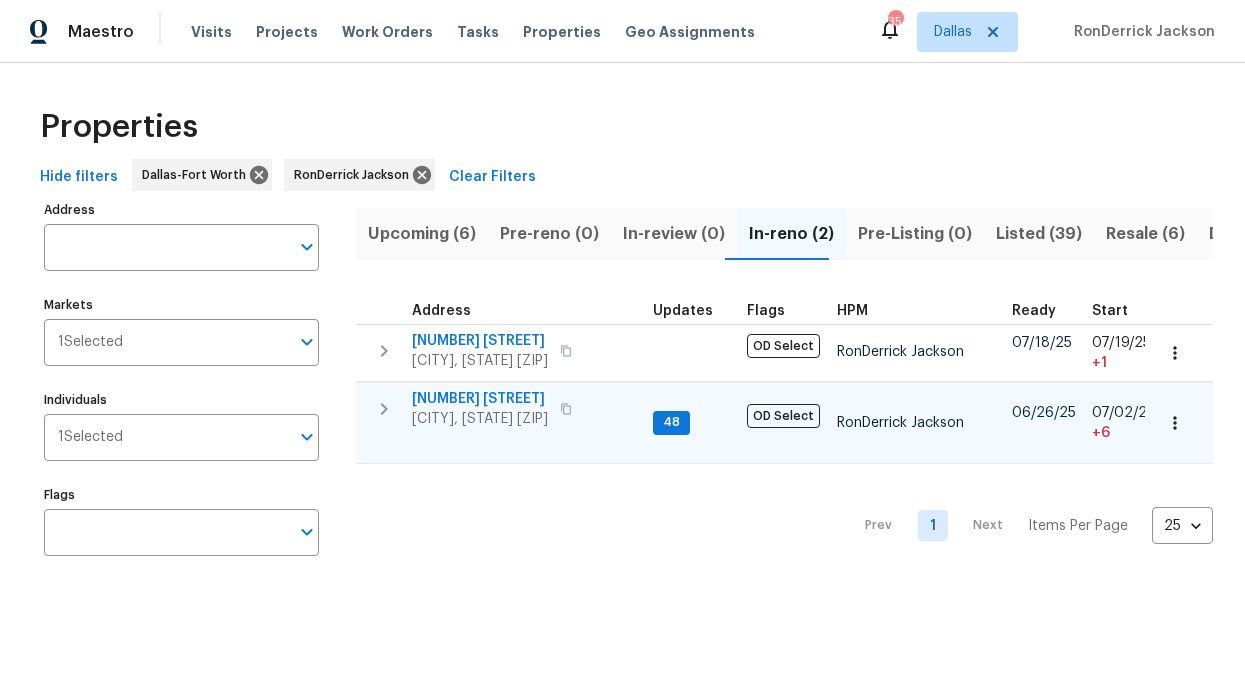 click on "48" at bounding box center (671, 423) 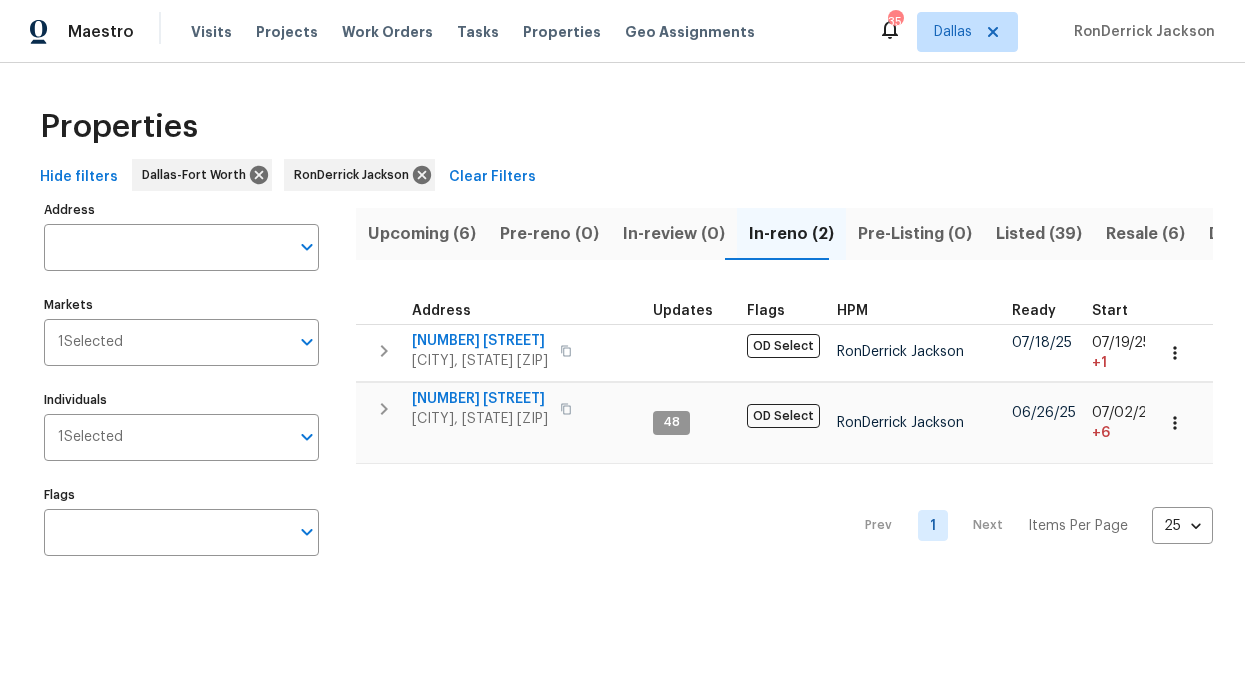 click on "Visits Projects Work Orders Tasks Properties Geo Assignments" at bounding box center (485, 32) 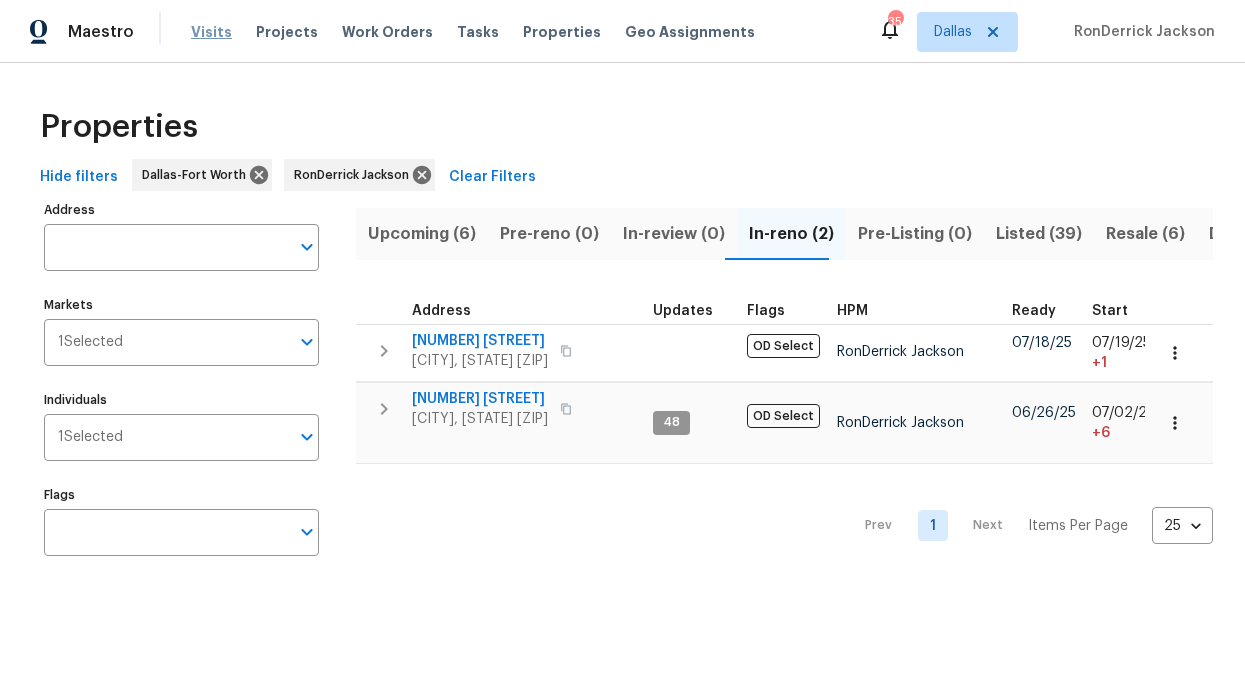click on "Visits" at bounding box center [211, 32] 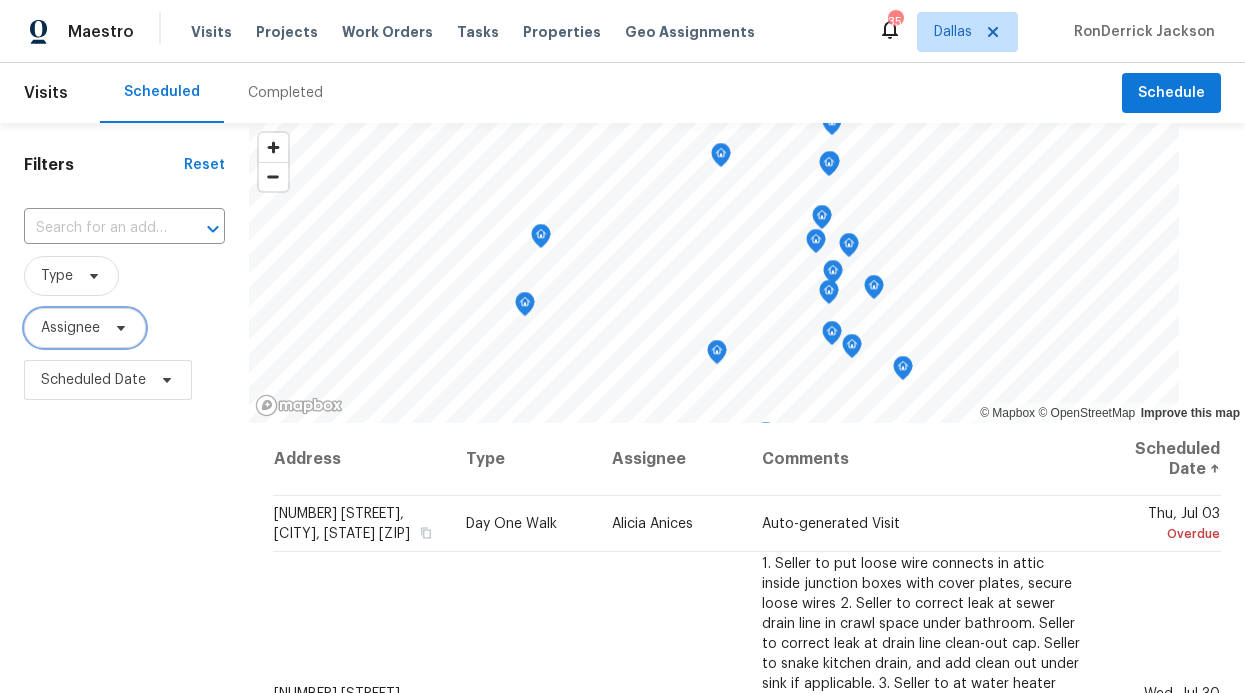 click on "Assignee" at bounding box center [70, 328] 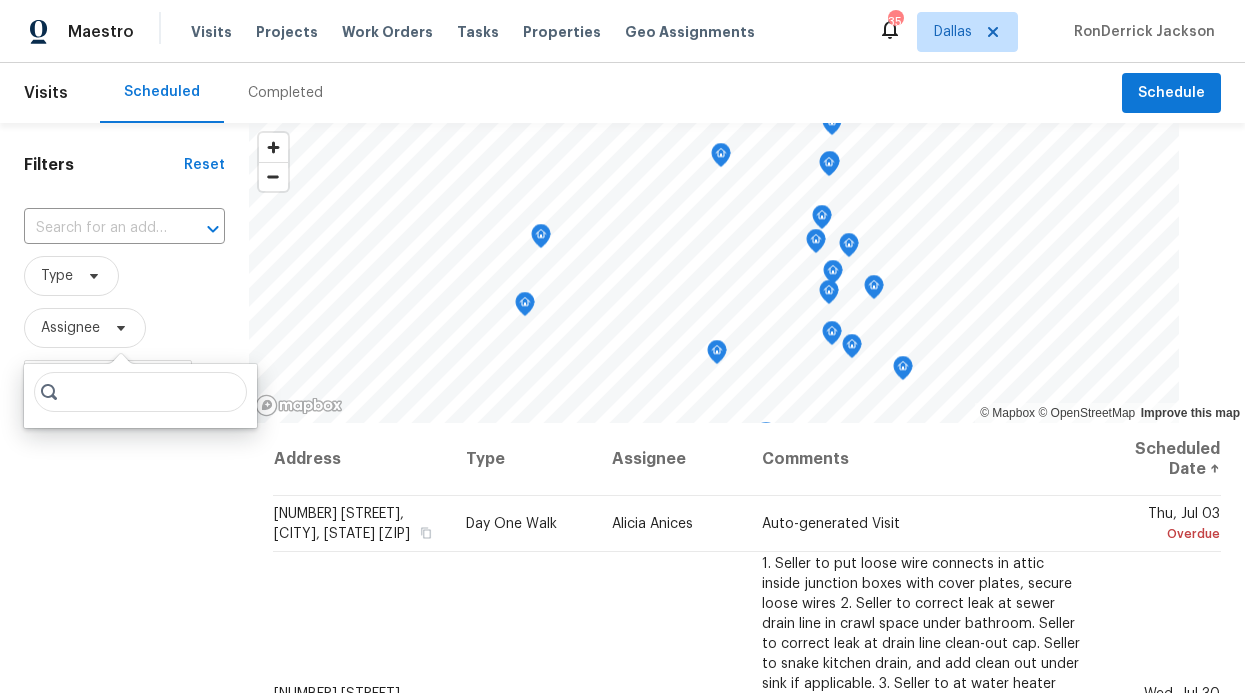 click at bounding box center (140, 392) 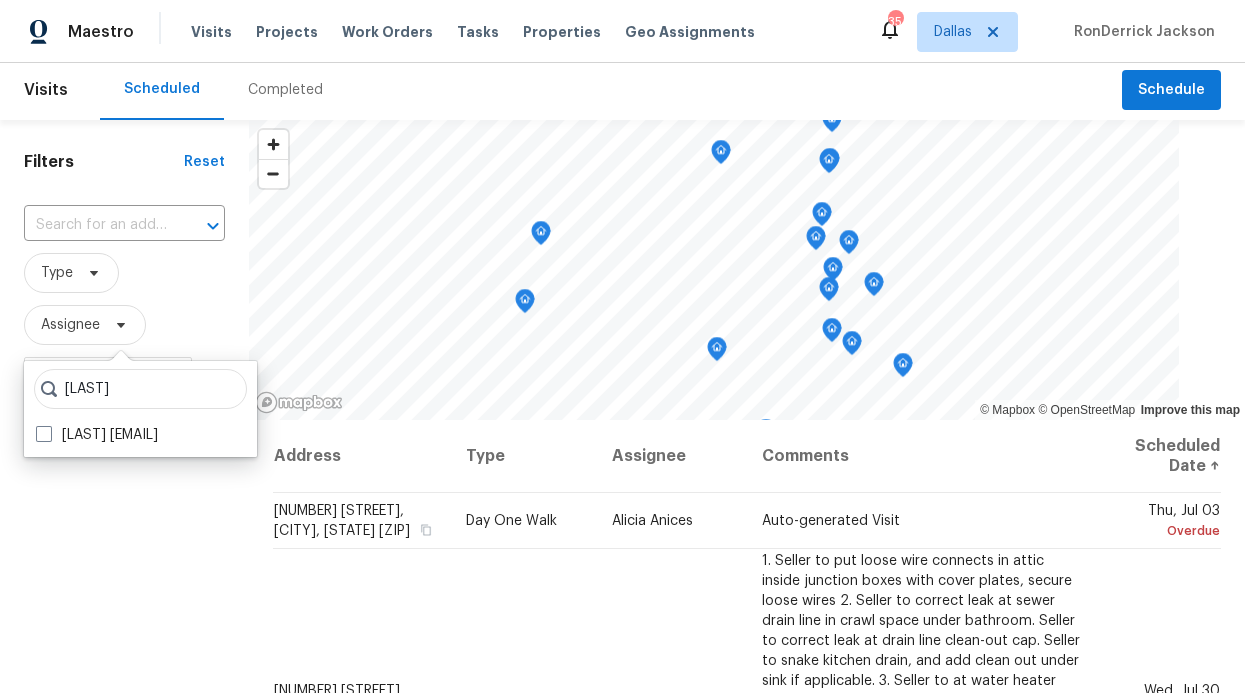 scroll, scrollTop: 4, scrollLeft: 0, axis: vertical 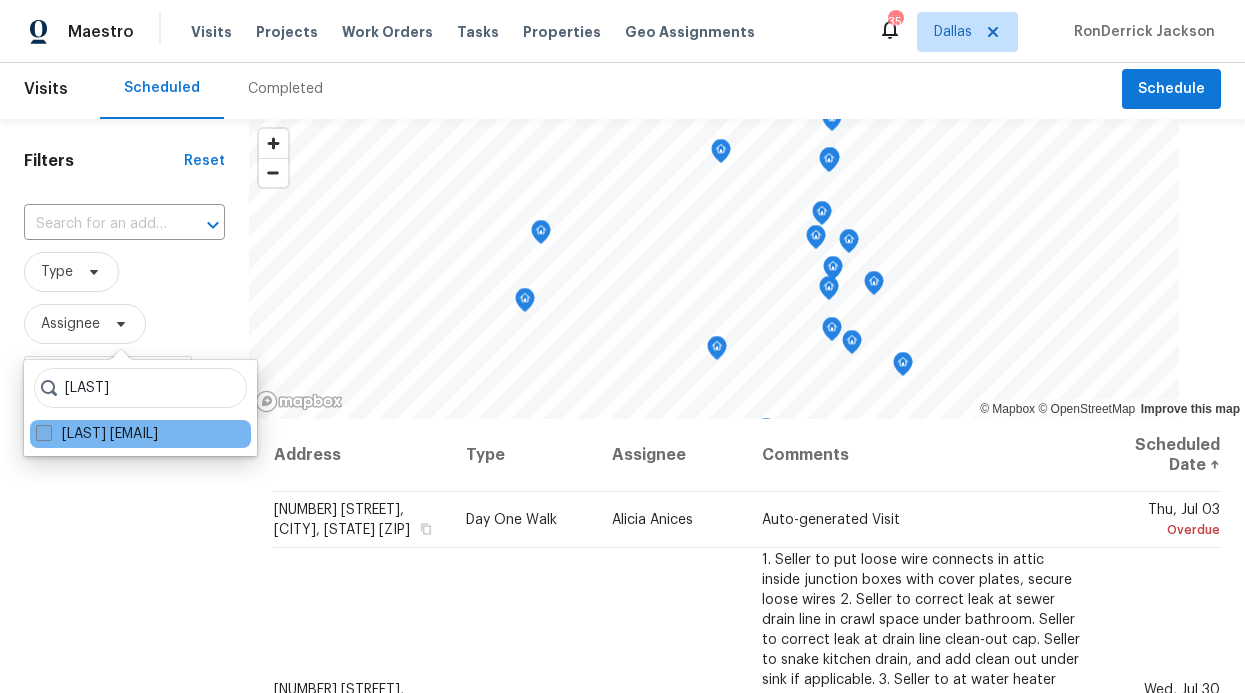 type on "[FIRST]" 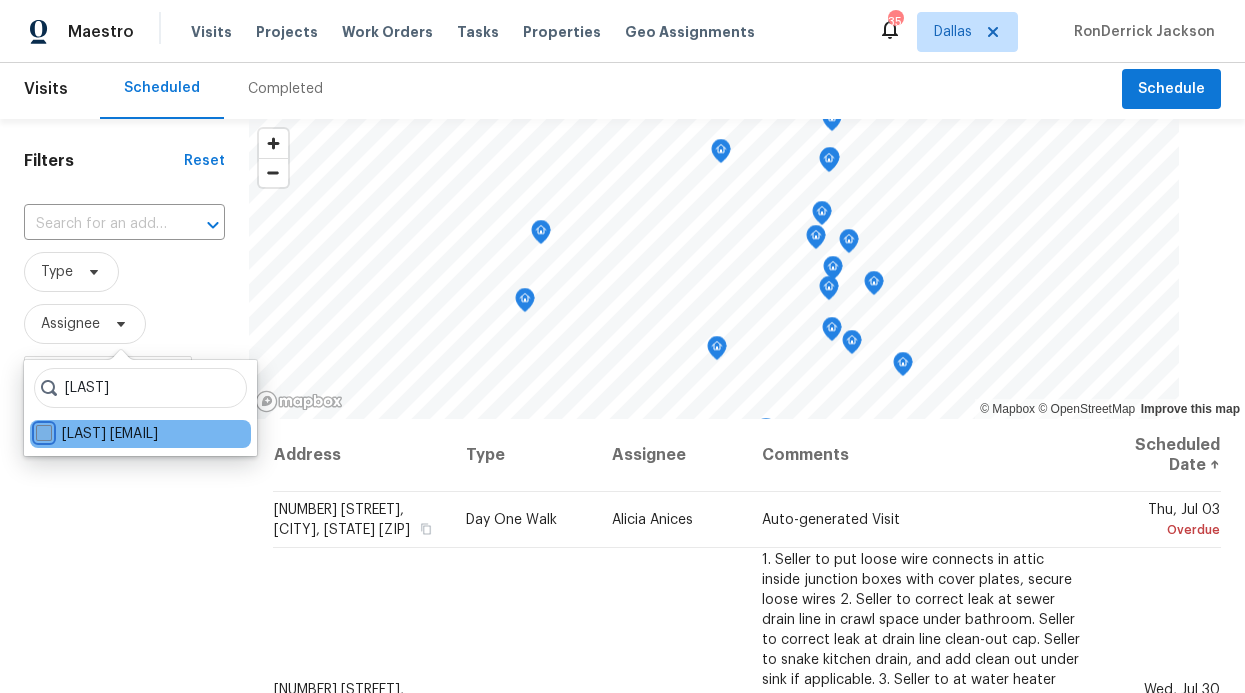 click on "RonDerrick Jackson
ron.jackson@opendoor.com" at bounding box center (42, 430) 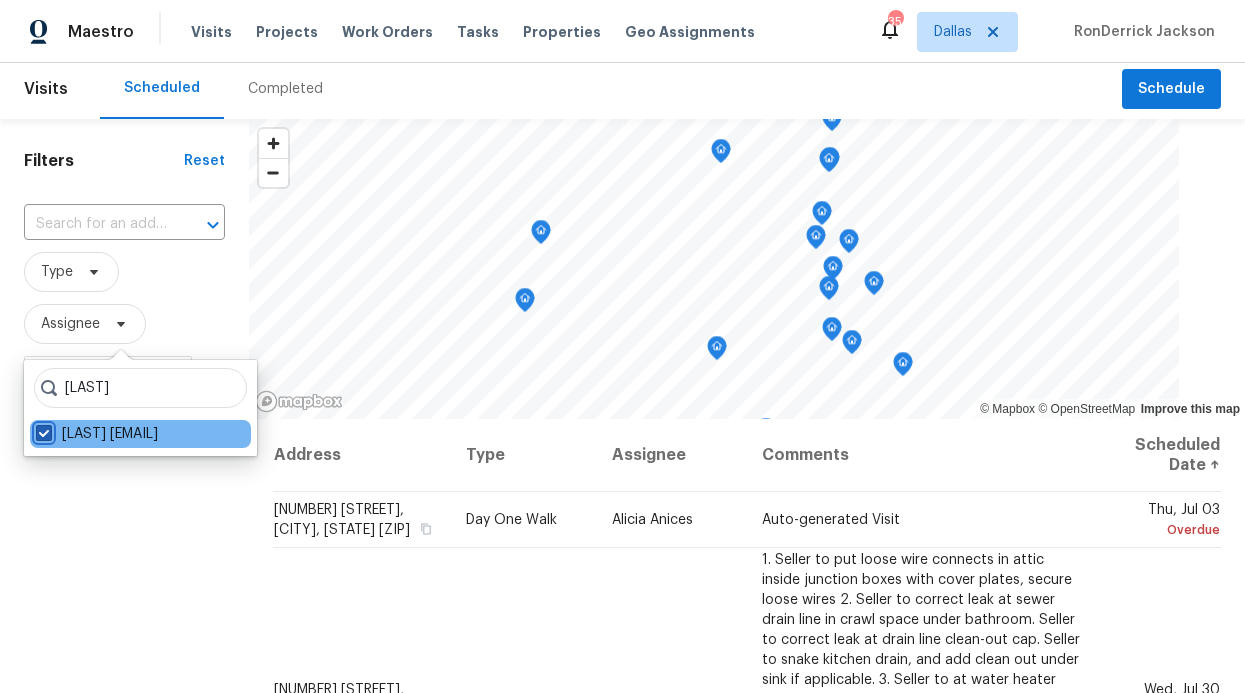 checkbox on "true" 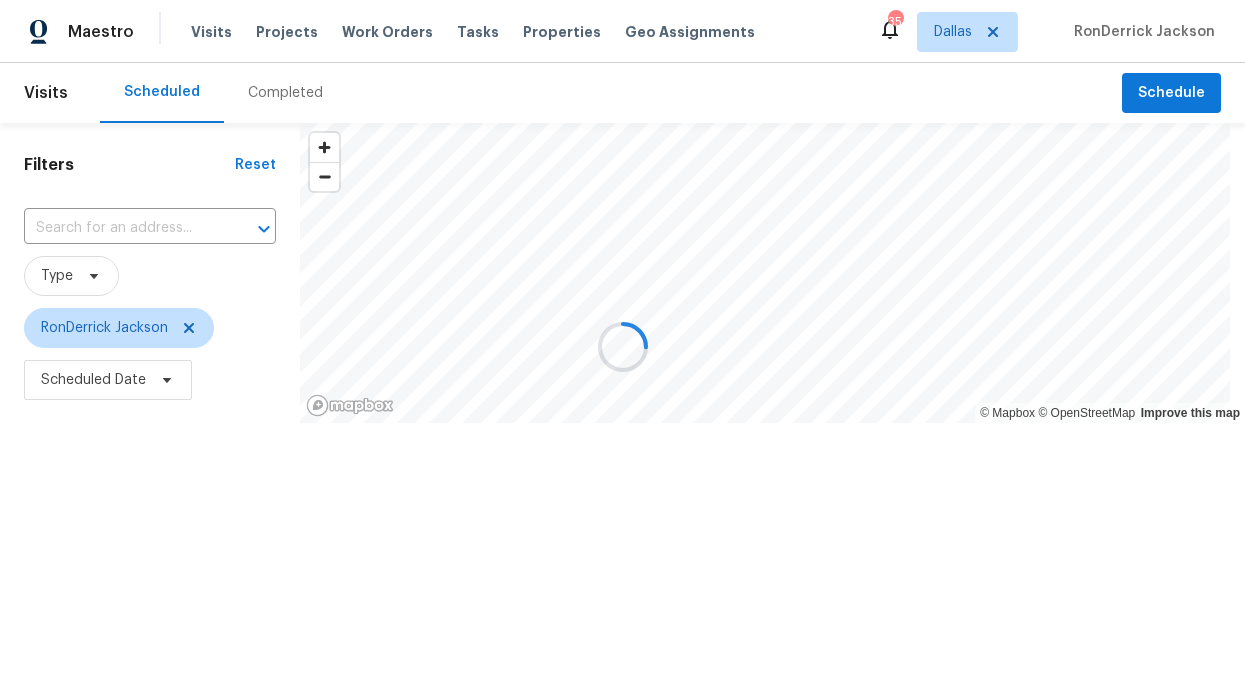 scroll, scrollTop: 0, scrollLeft: 0, axis: both 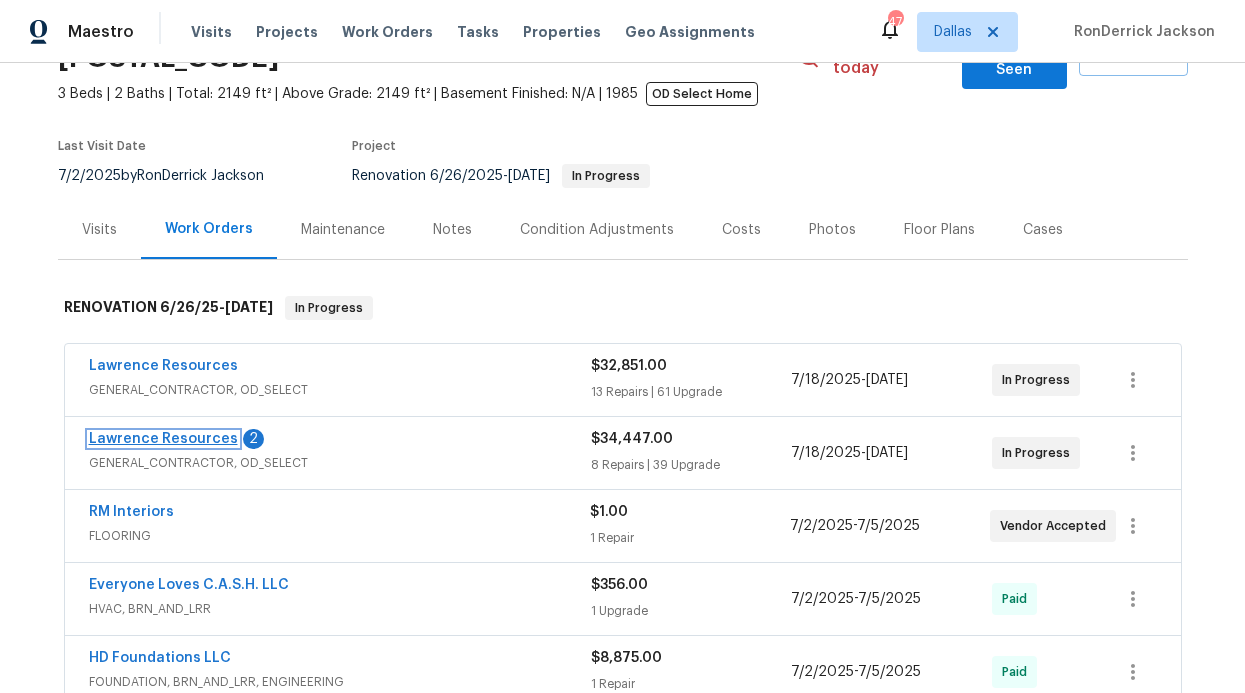 click on "Lawrence Resources" at bounding box center [163, 439] 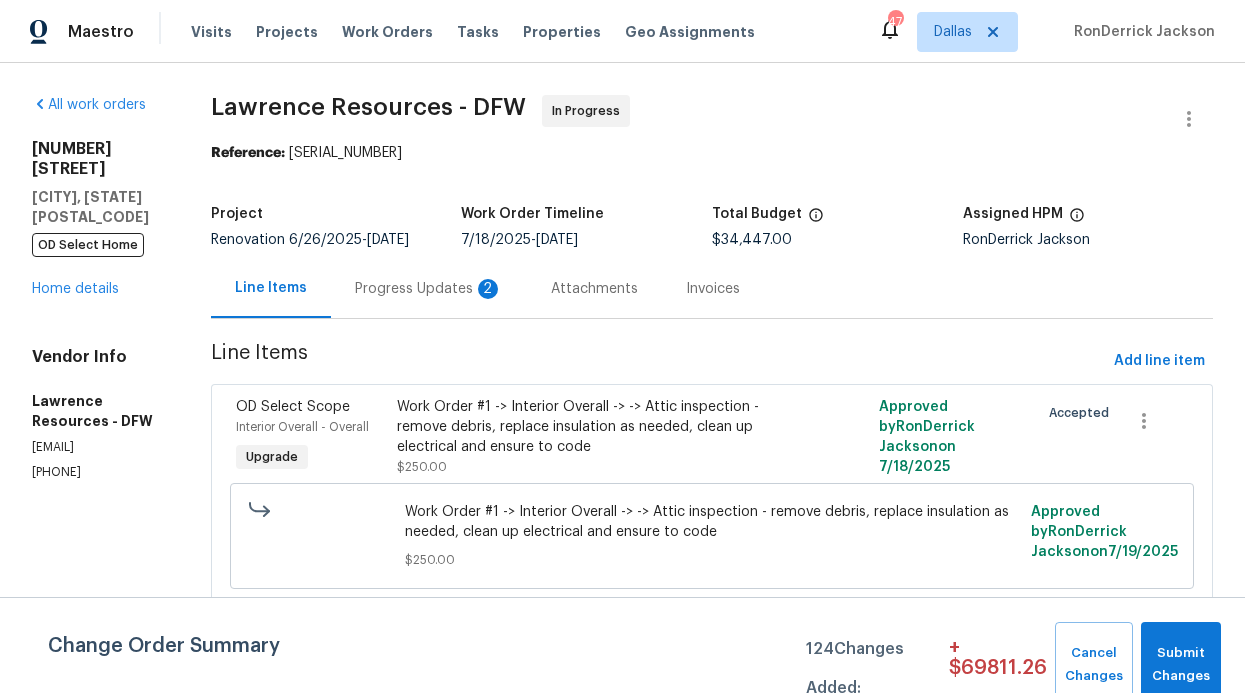 click on "Progress Updates 2" at bounding box center (429, 288) 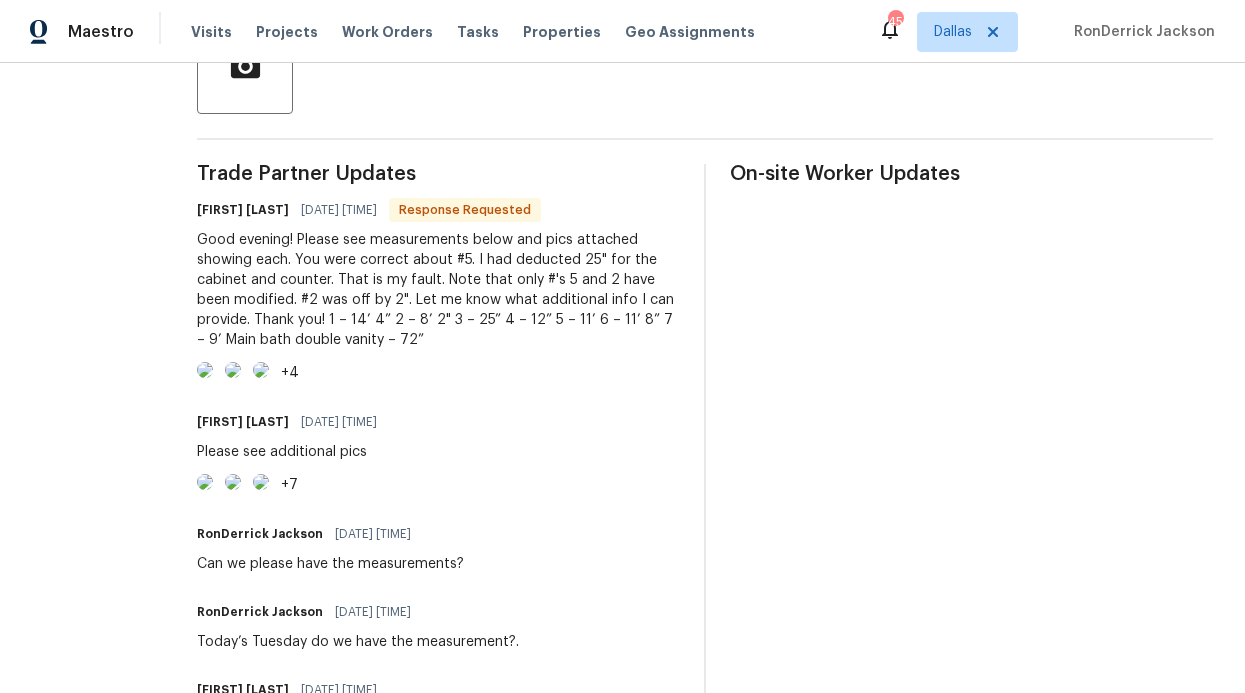 scroll, scrollTop: 516, scrollLeft: 0, axis: vertical 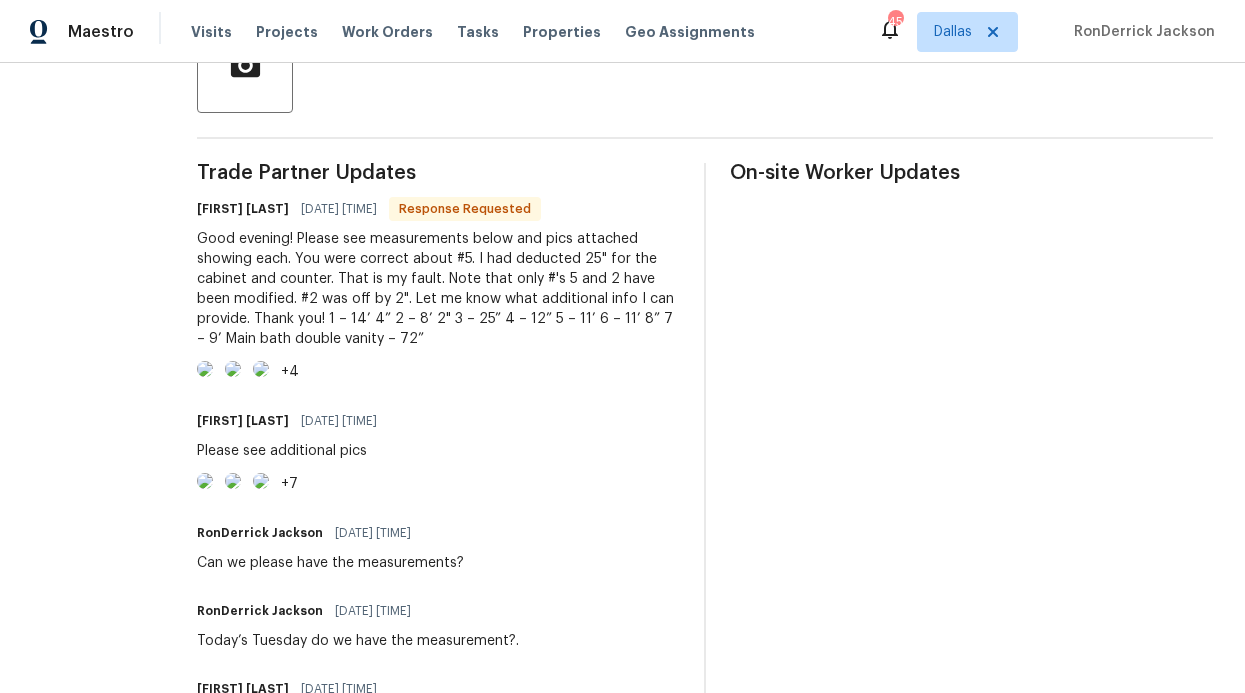 drag, startPoint x: 546, startPoint y: 237, endPoint x: 569, endPoint y: 245, distance: 24.351591 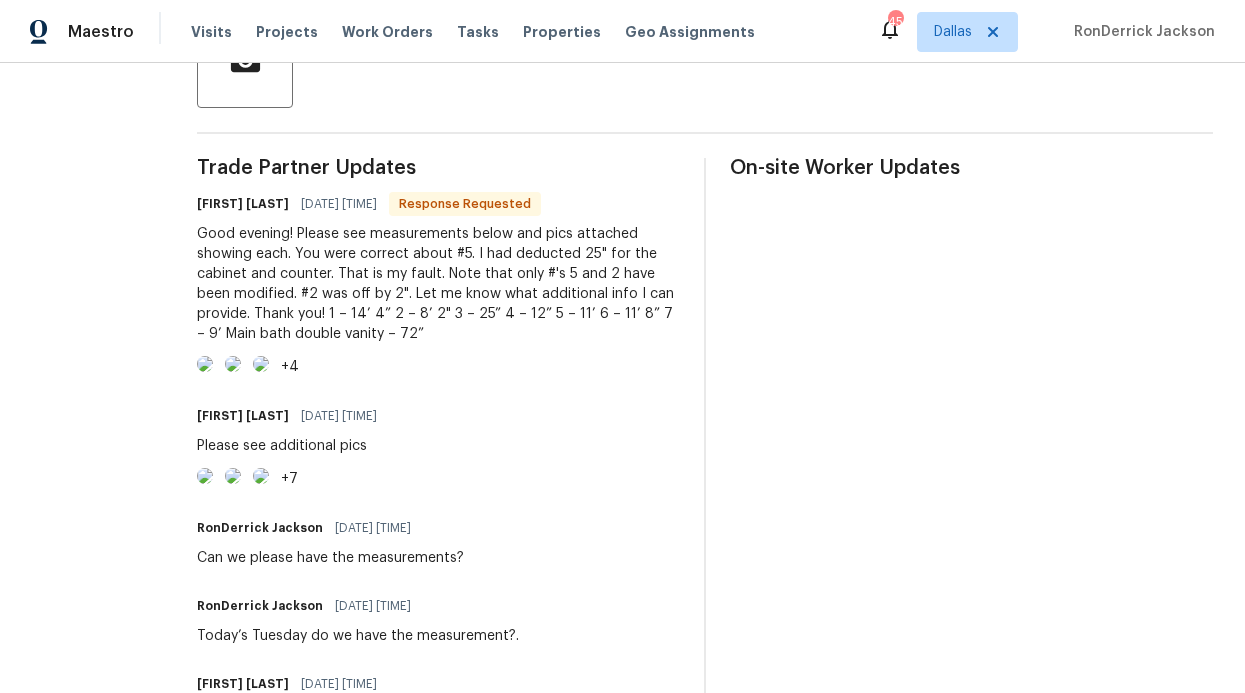 scroll, scrollTop: 524, scrollLeft: 0, axis: vertical 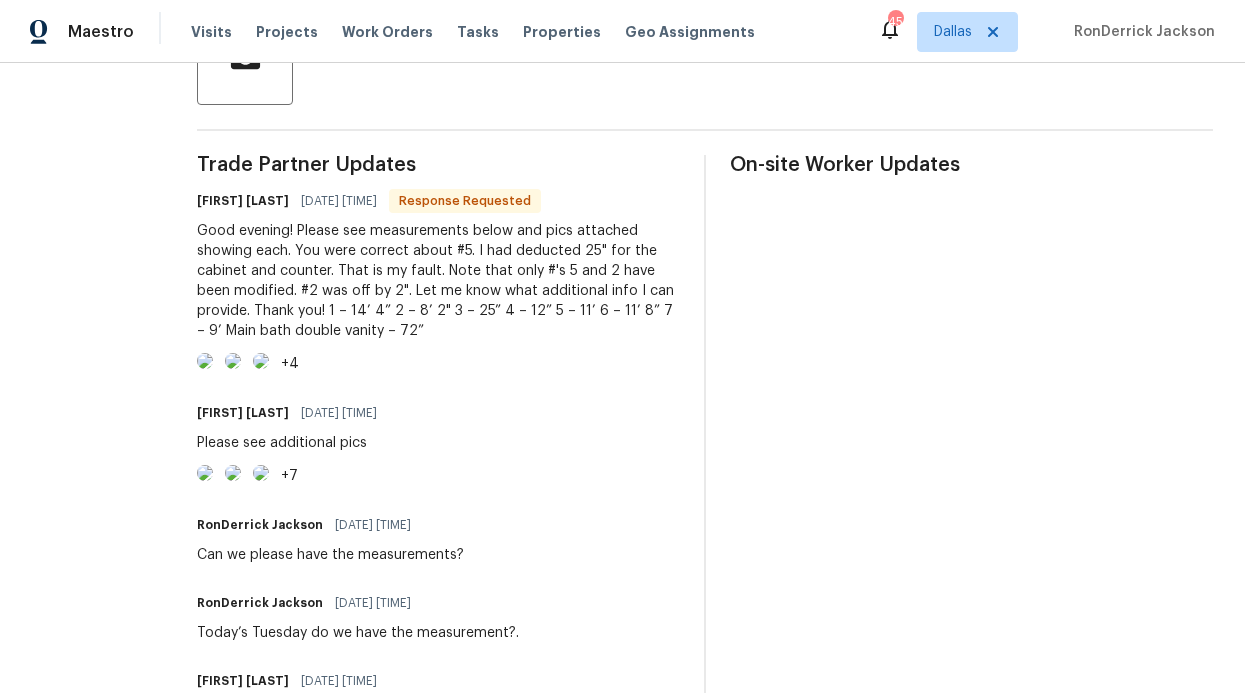 drag, startPoint x: 546, startPoint y: 232, endPoint x: 630, endPoint y: 331, distance: 129.8345 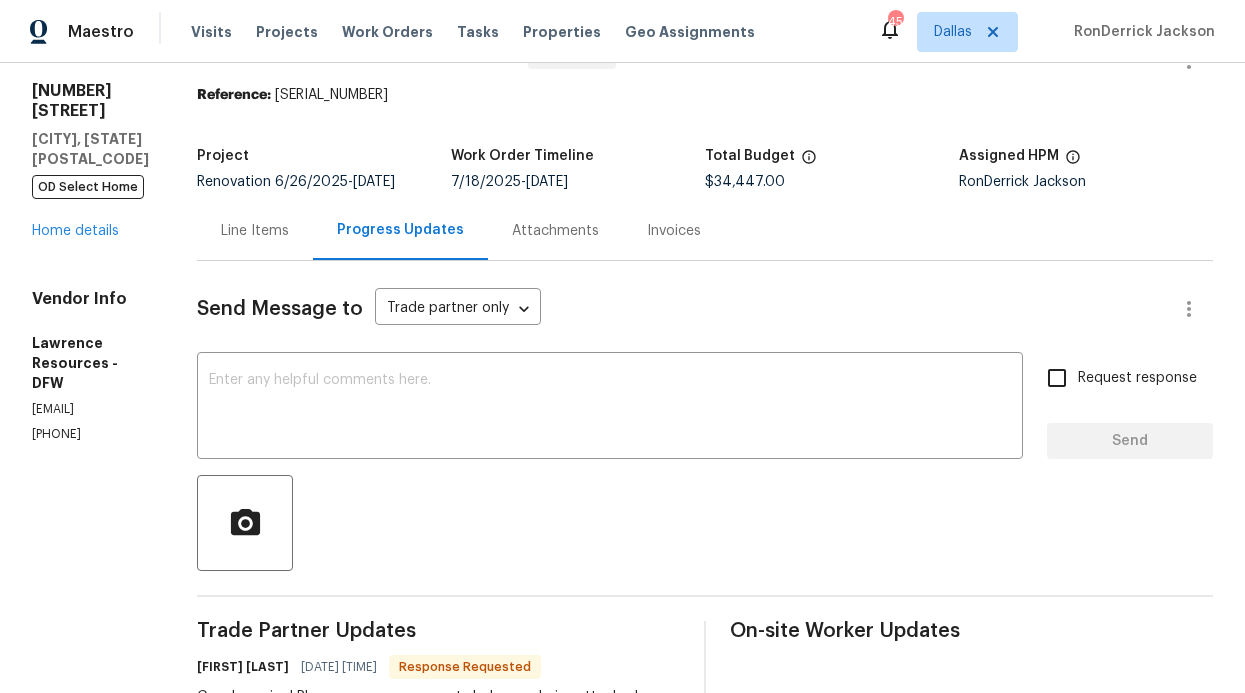 scroll, scrollTop: 0, scrollLeft: 0, axis: both 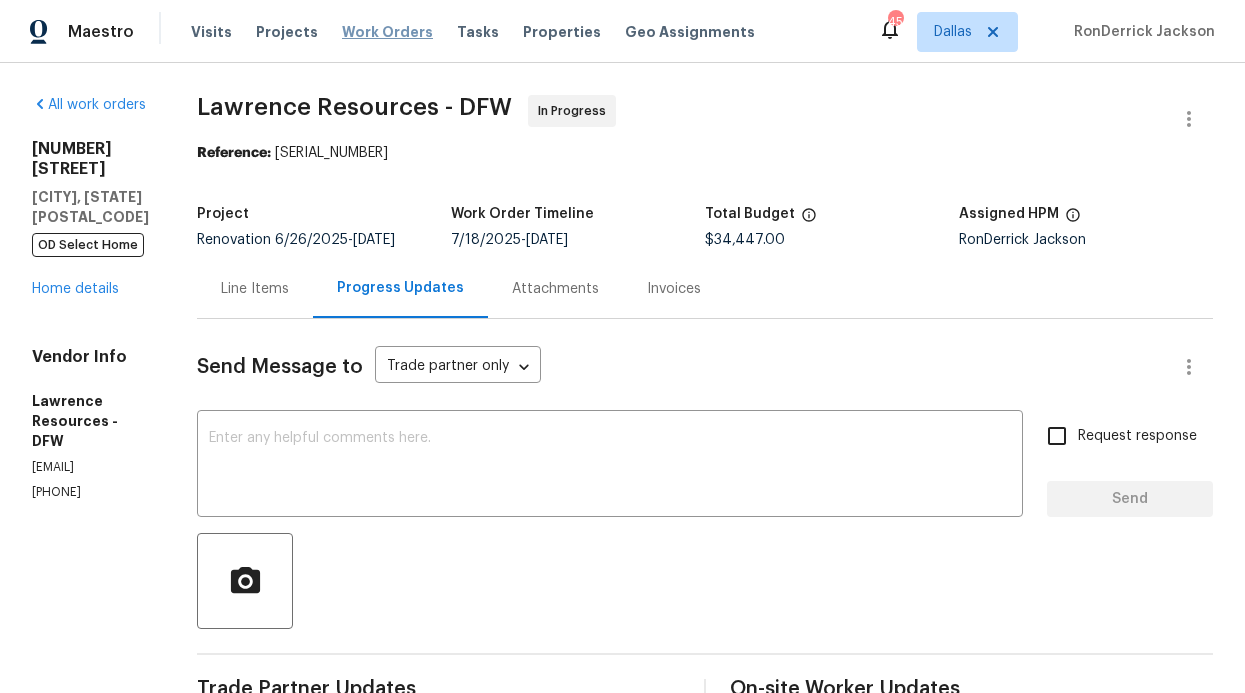 click on "Work Orders" at bounding box center (387, 32) 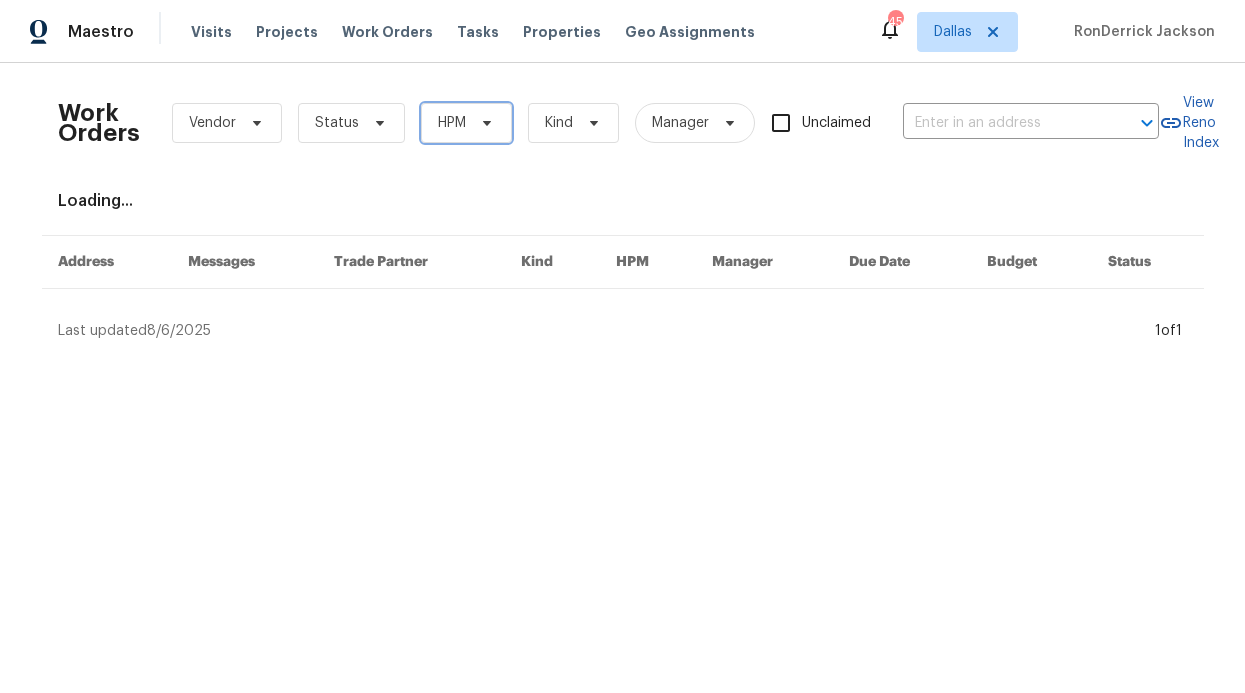 click on "HPM" at bounding box center [466, 123] 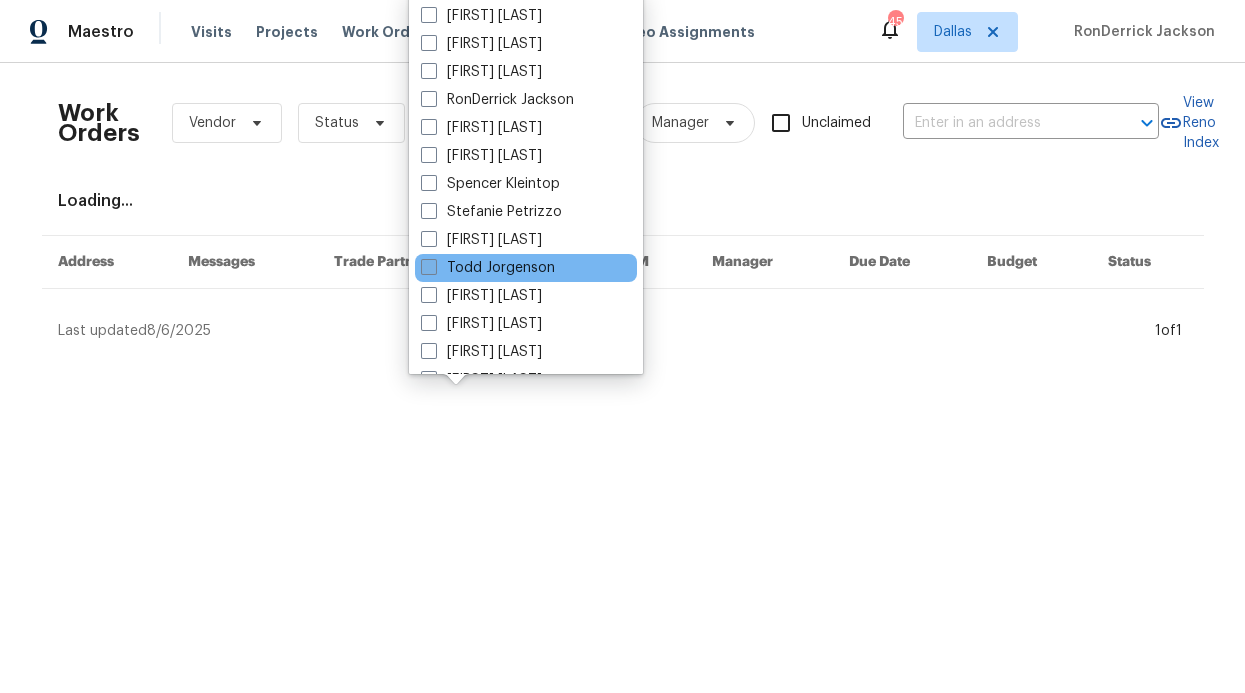 scroll, scrollTop: 1116, scrollLeft: 0, axis: vertical 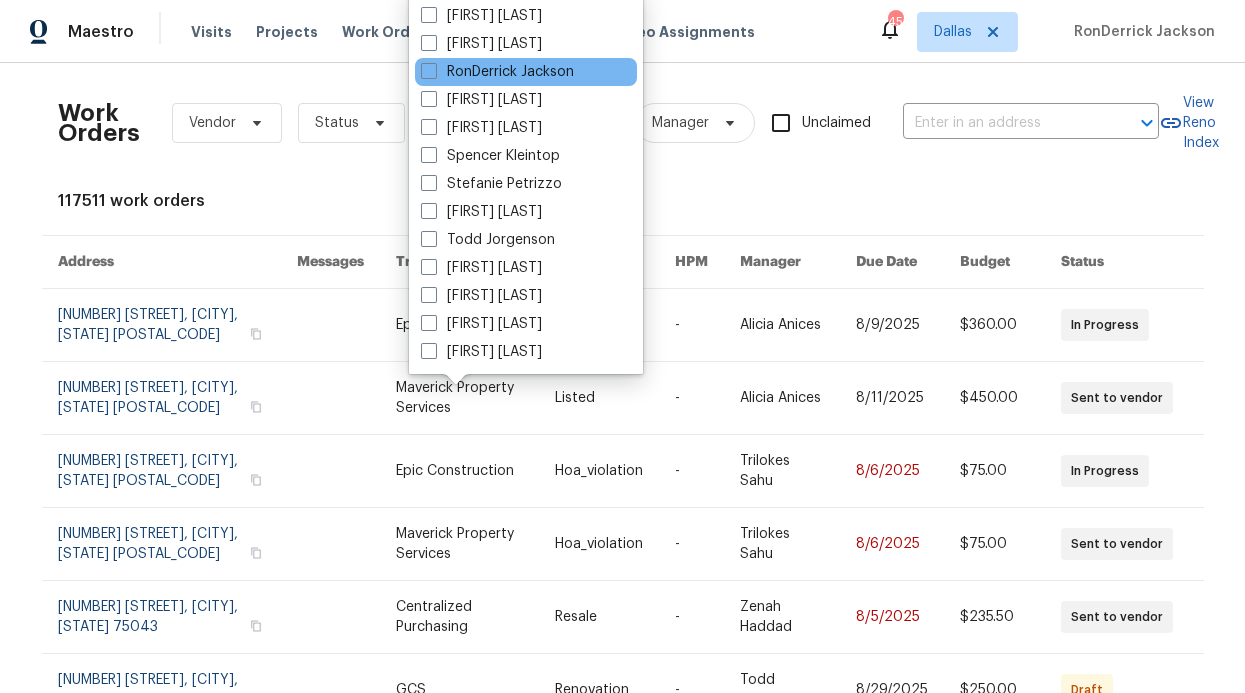 click on "RonDerrick Jackson" at bounding box center [526, 72] 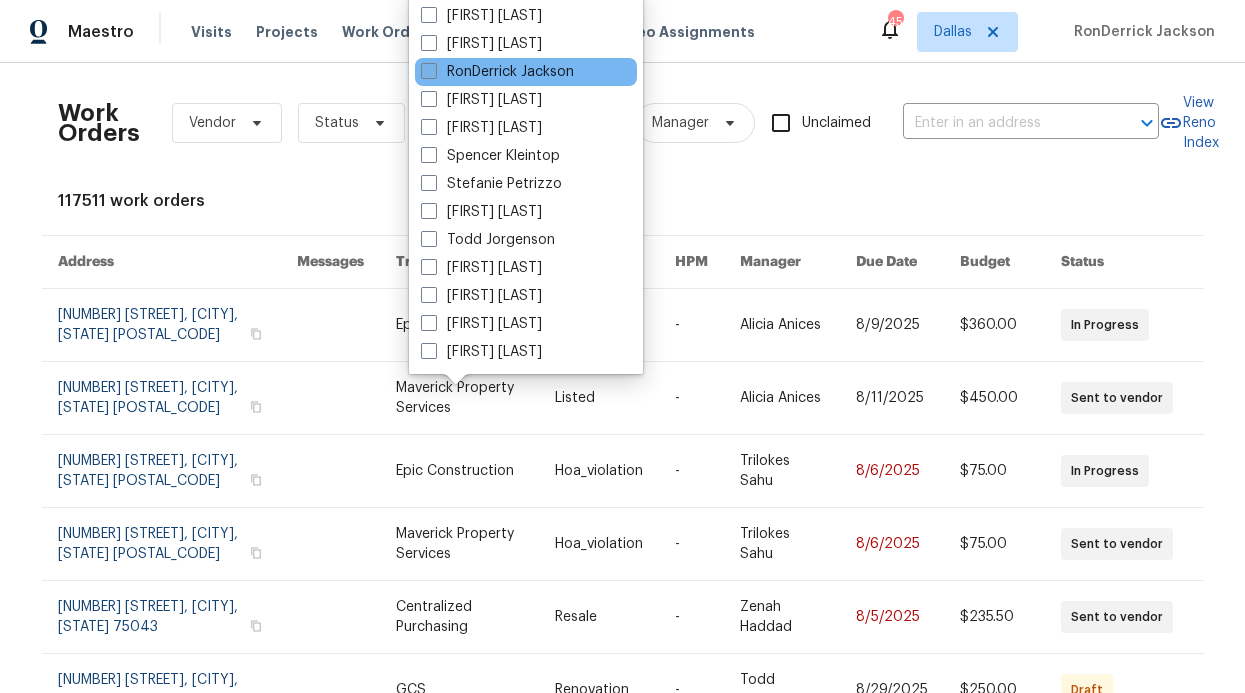 click on "RonDerrick Jackson" at bounding box center [497, 72] 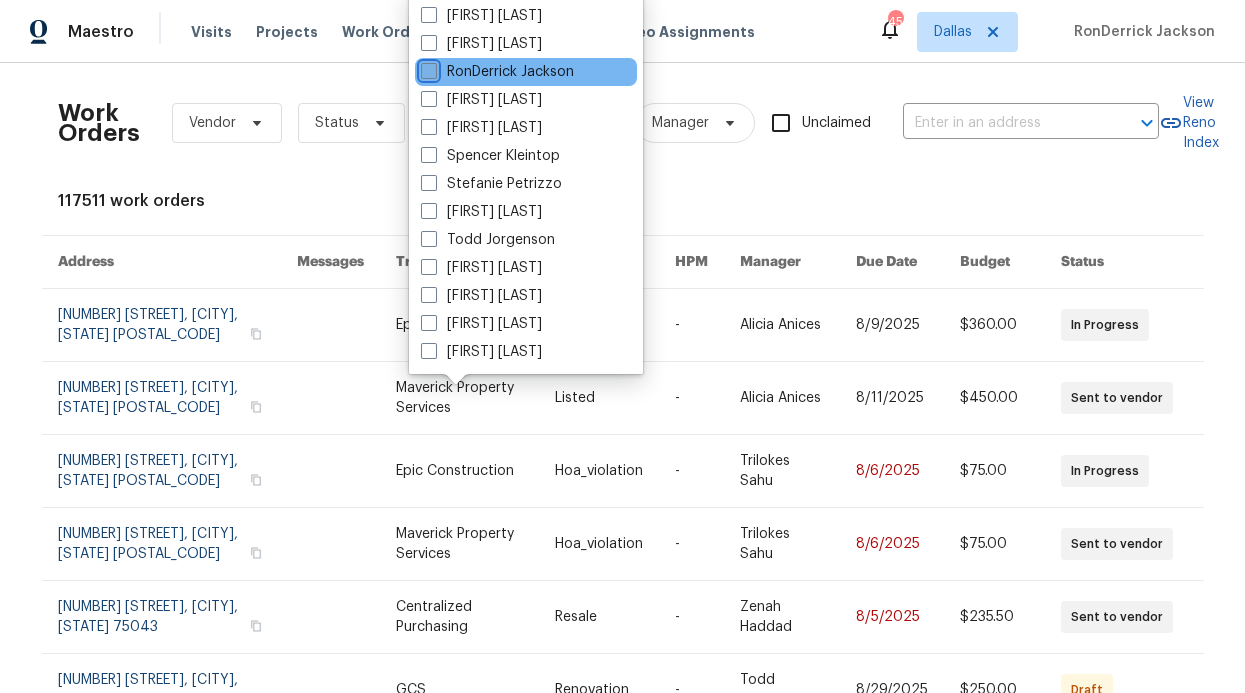 click on "RonDerrick Jackson" at bounding box center [427, 68] 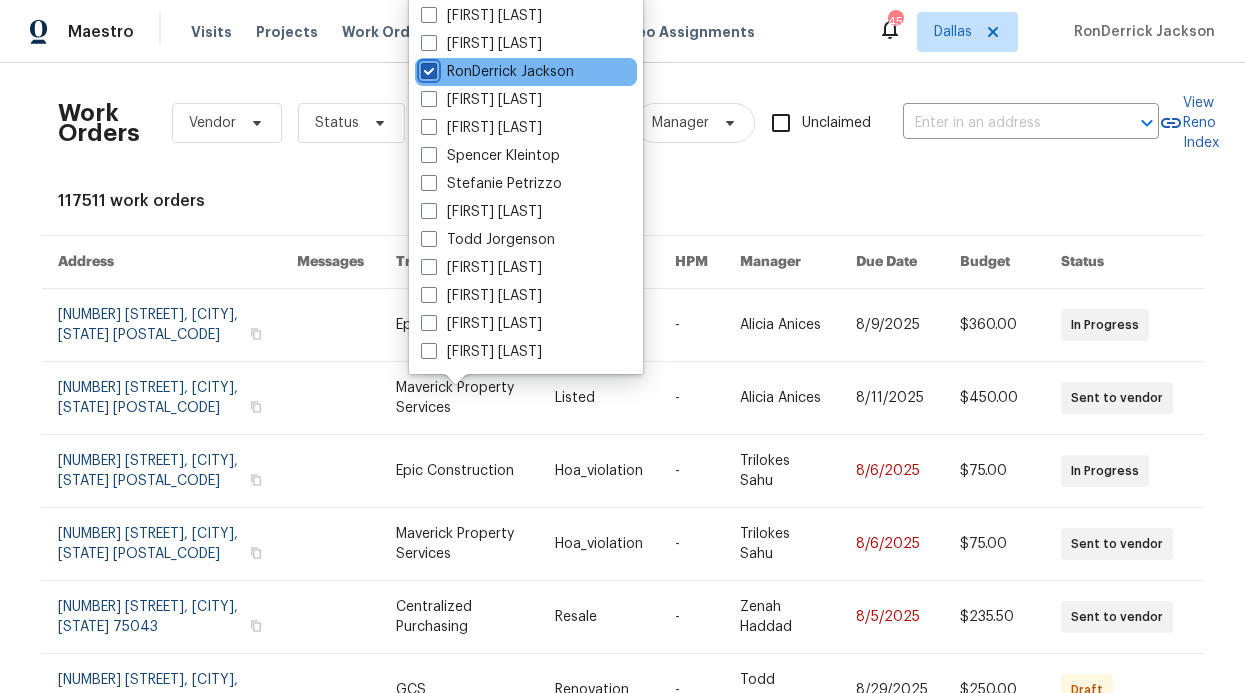 checkbox on "true" 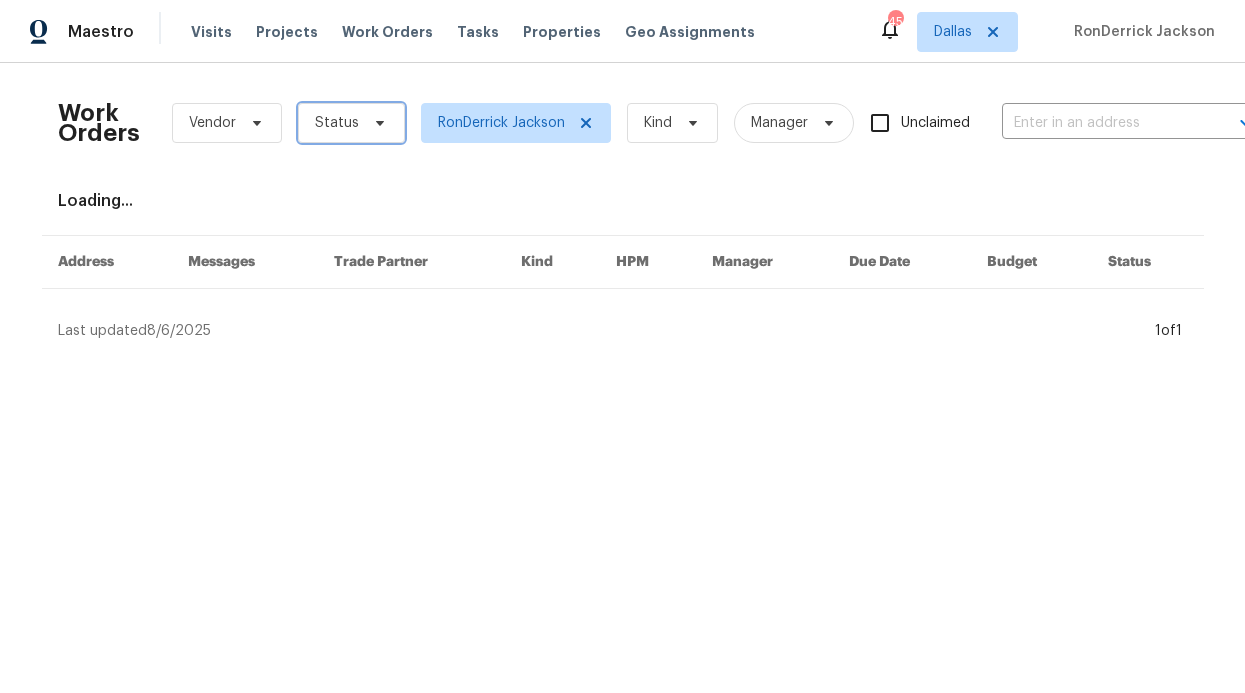 click on "Status" at bounding box center (351, 123) 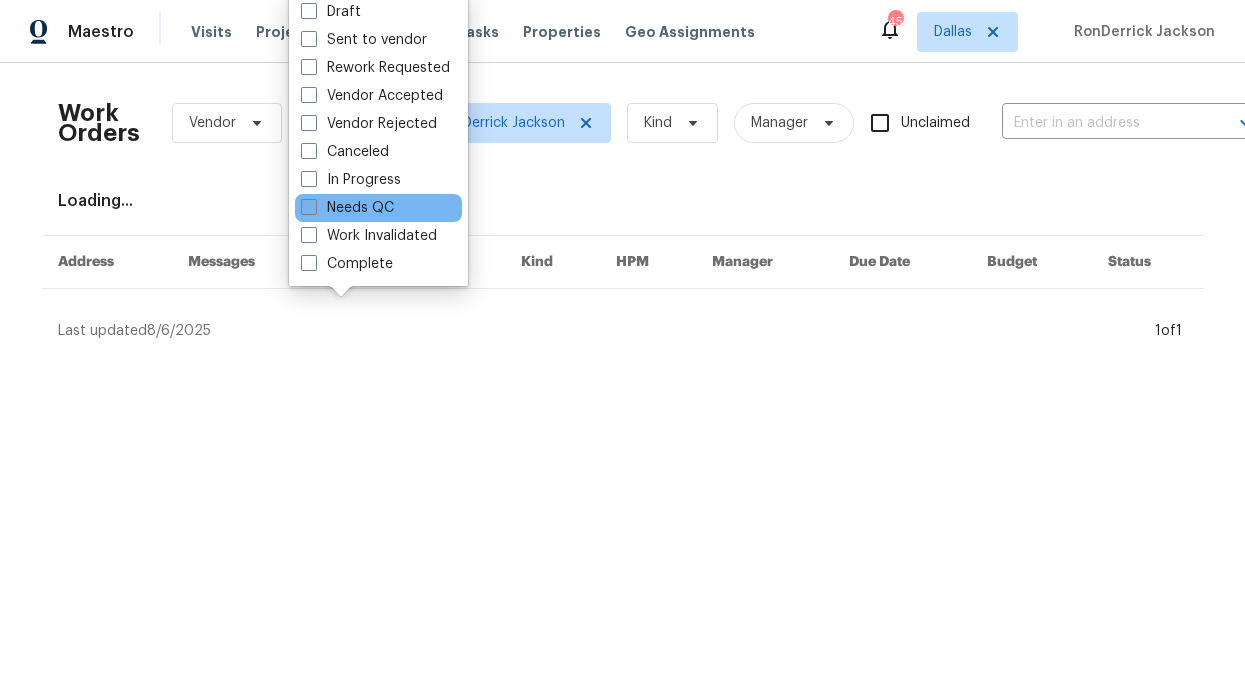 click on "Needs QC" at bounding box center (347, 208) 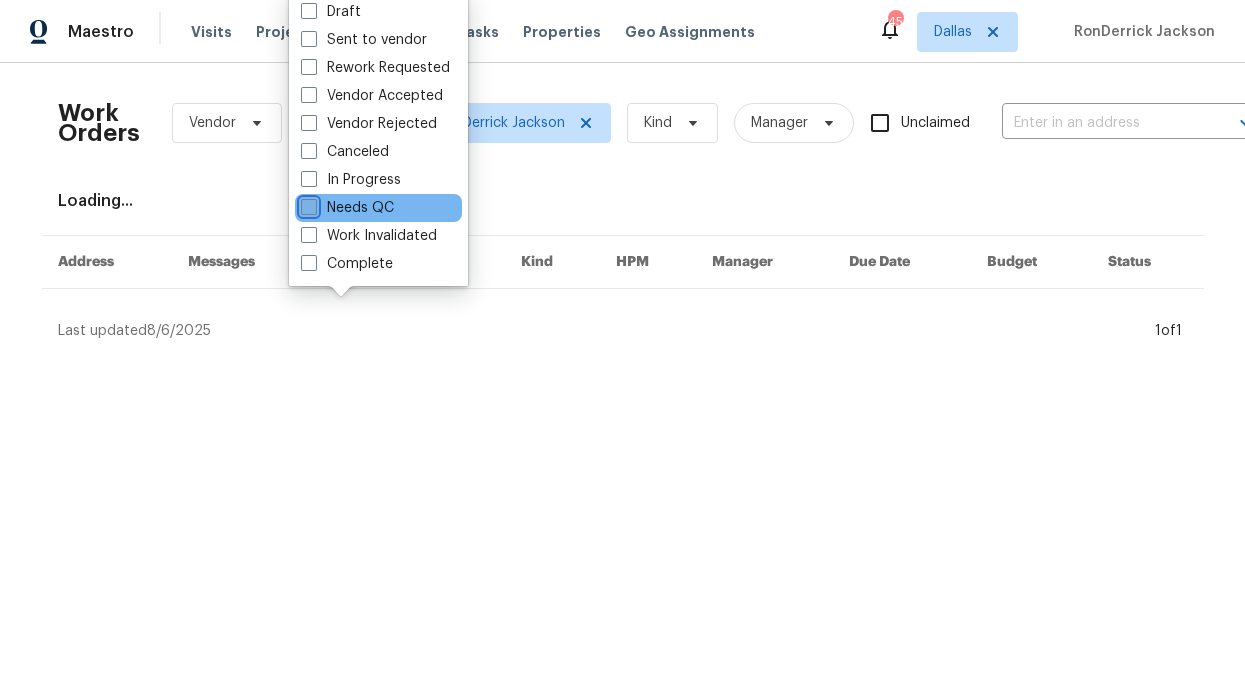 click on "Needs QC" at bounding box center (307, 204) 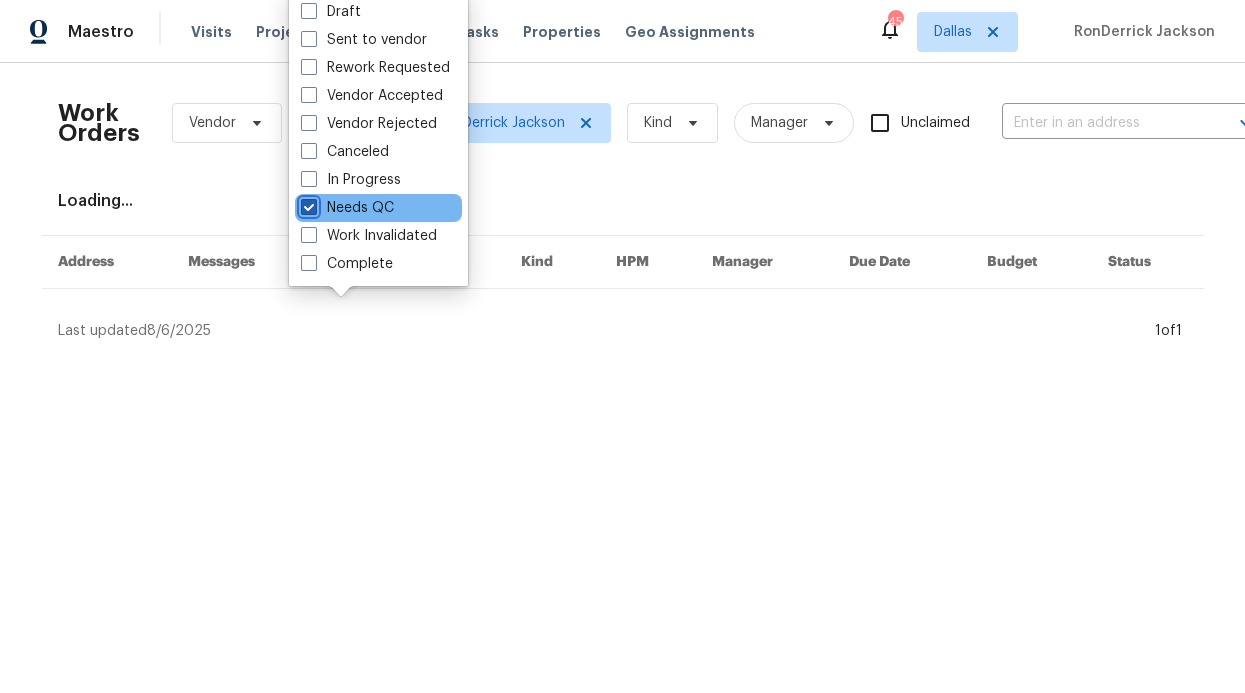 checkbox on "true" 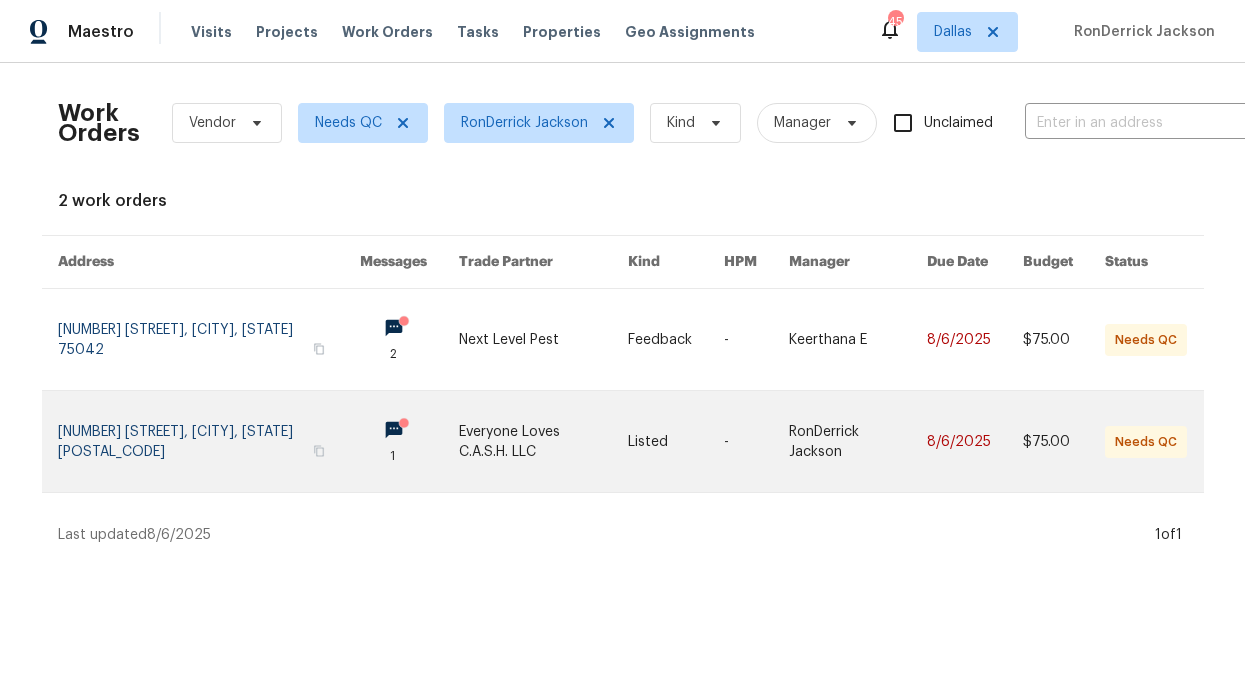 click at bounding box center (409, 441) 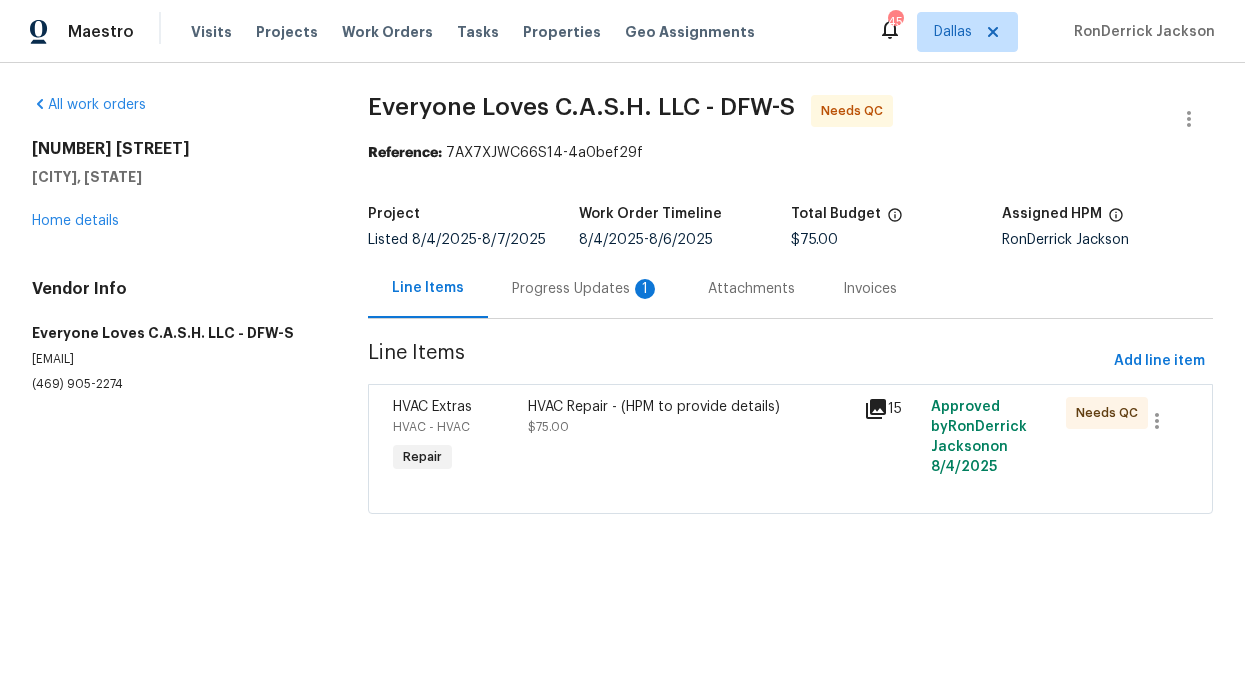 click on "Progress Updates 1" at bounding box center [586, 289] 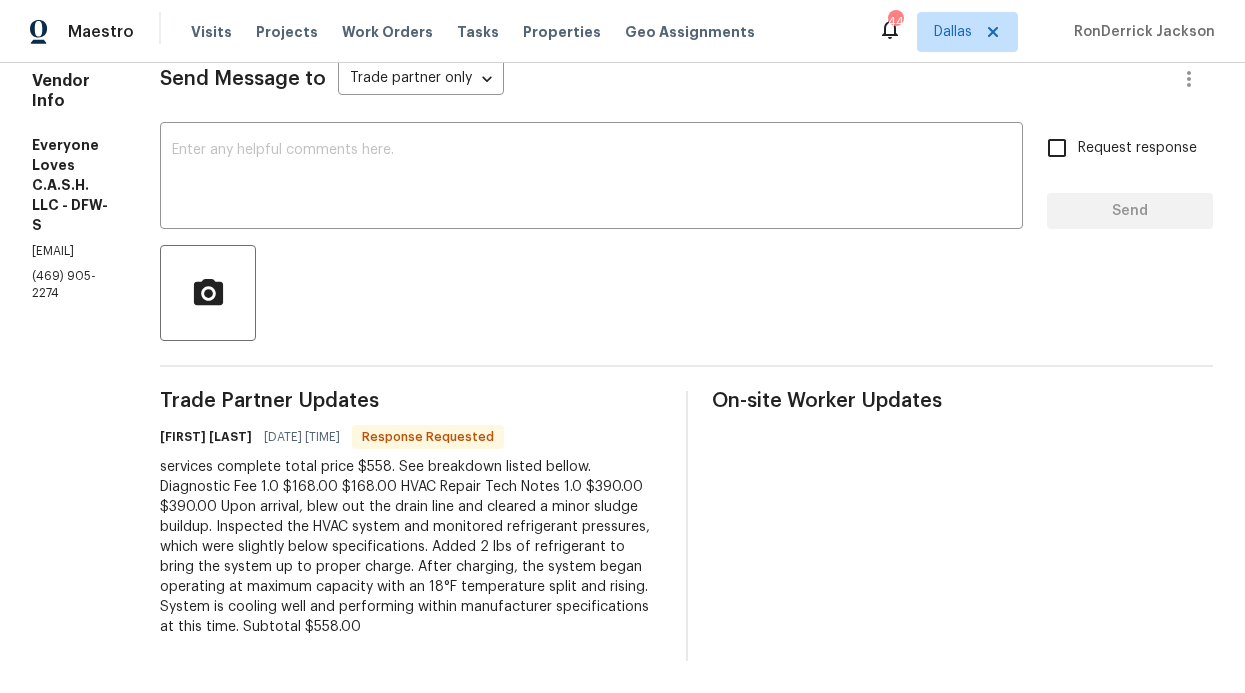 scroll, scrollTop: 114, scrollLeft: 0, axis: vertical 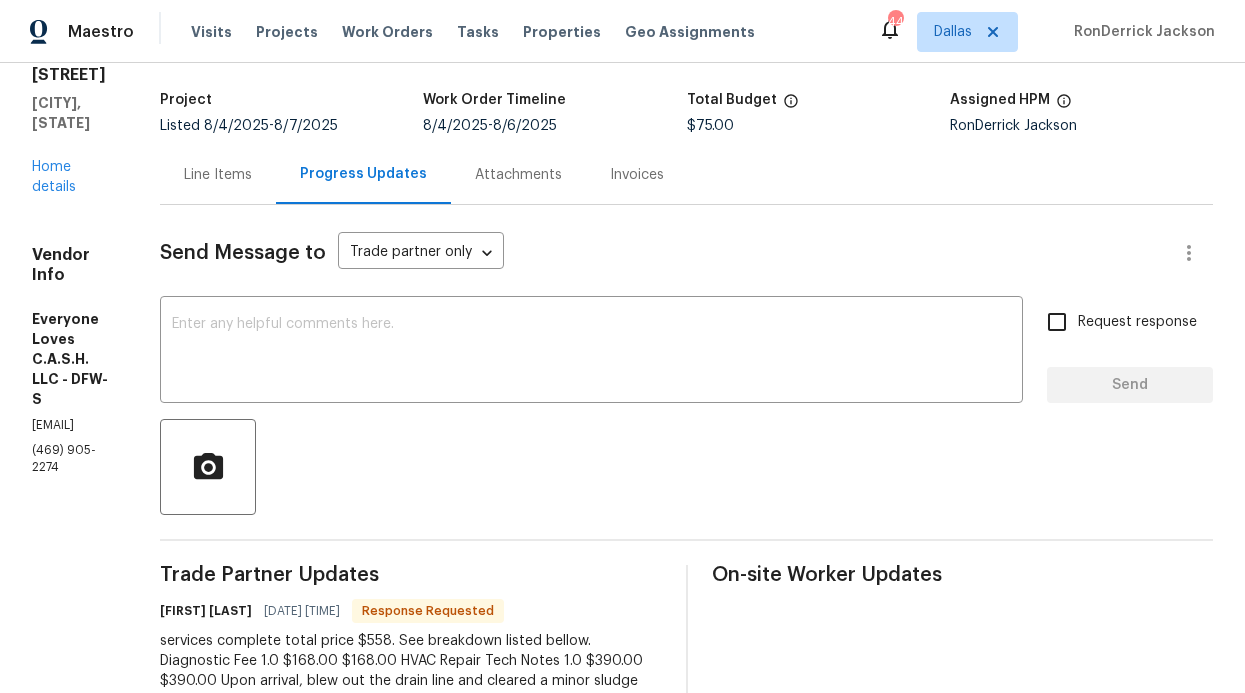 click on "Line Items" at bounding box center [218, 174] 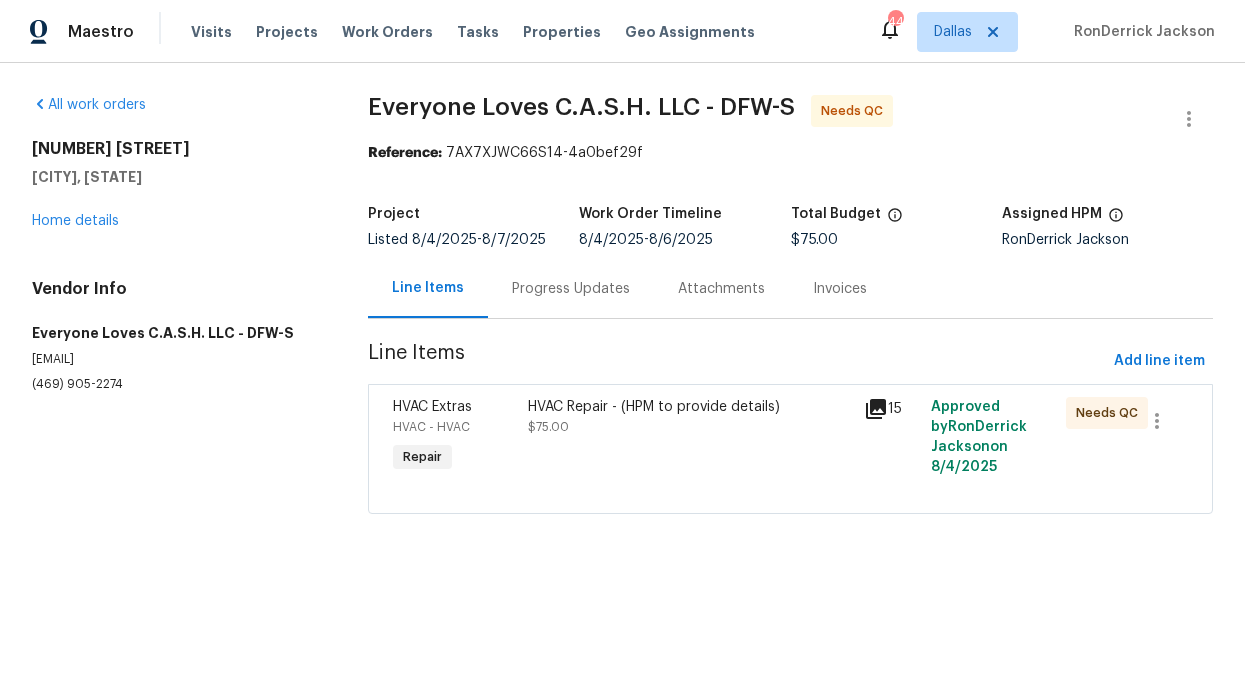 scroll, scrollTop: 0, scrollLeft: 0, axis: both 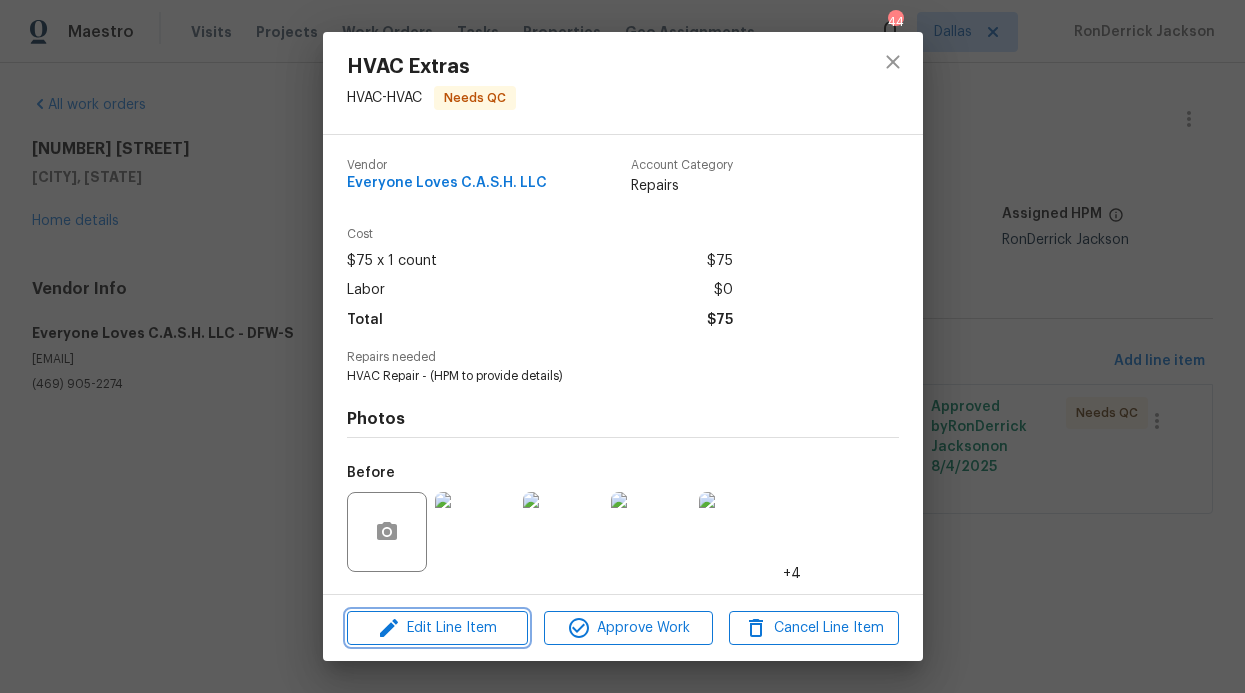 click on "Edit Line Item" at bounding box center (437, 628) 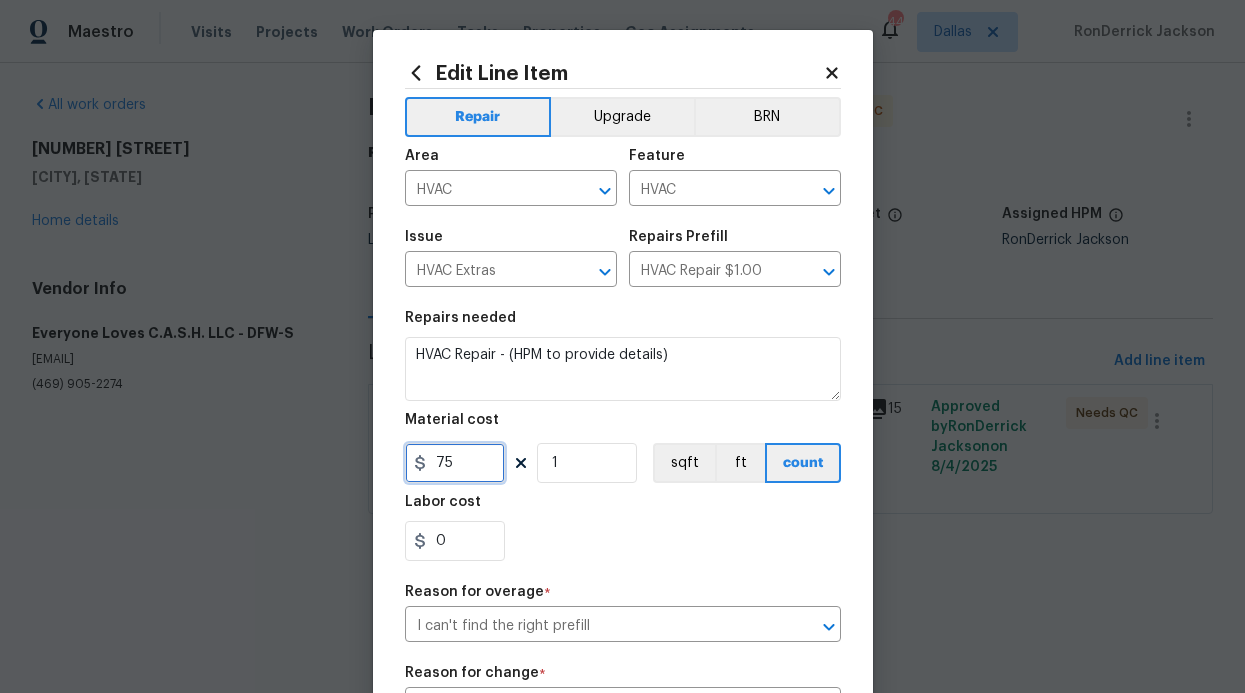 drag, startPoint x: 477, startPoint y: 466, endPoint x: 406, endPoint y: 466, distance: 71 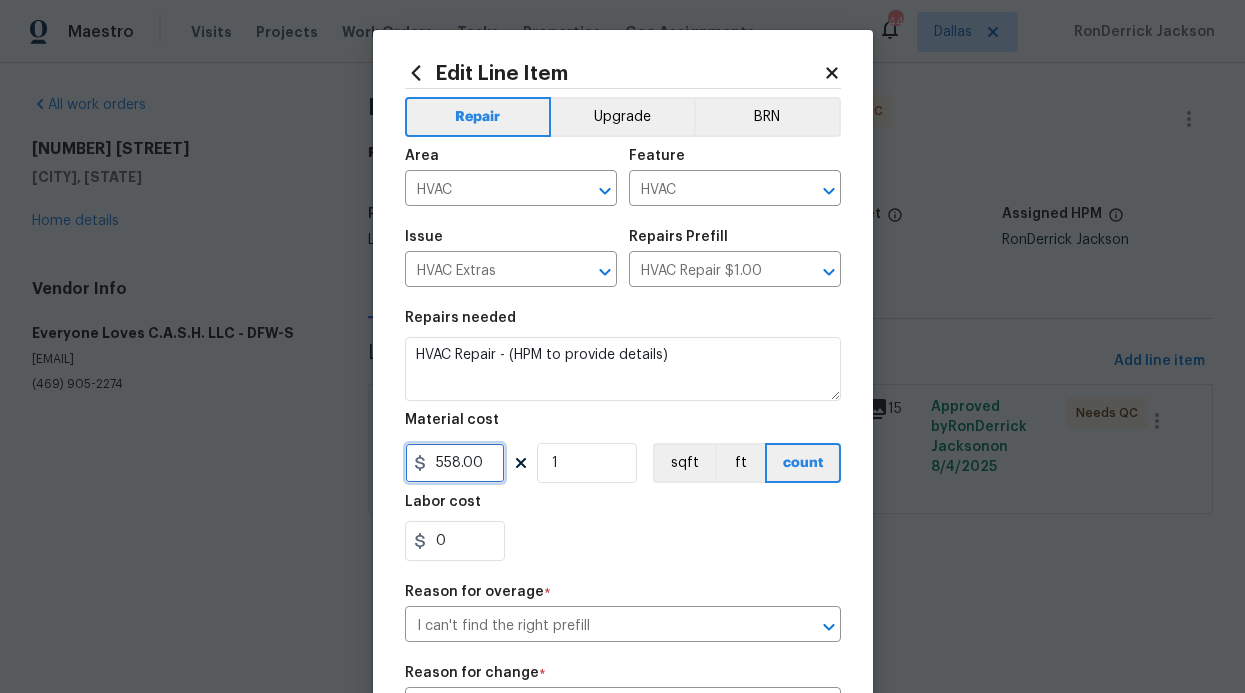 scroll, scrollTop: 394, scrollLeft: 0, axis: vertical 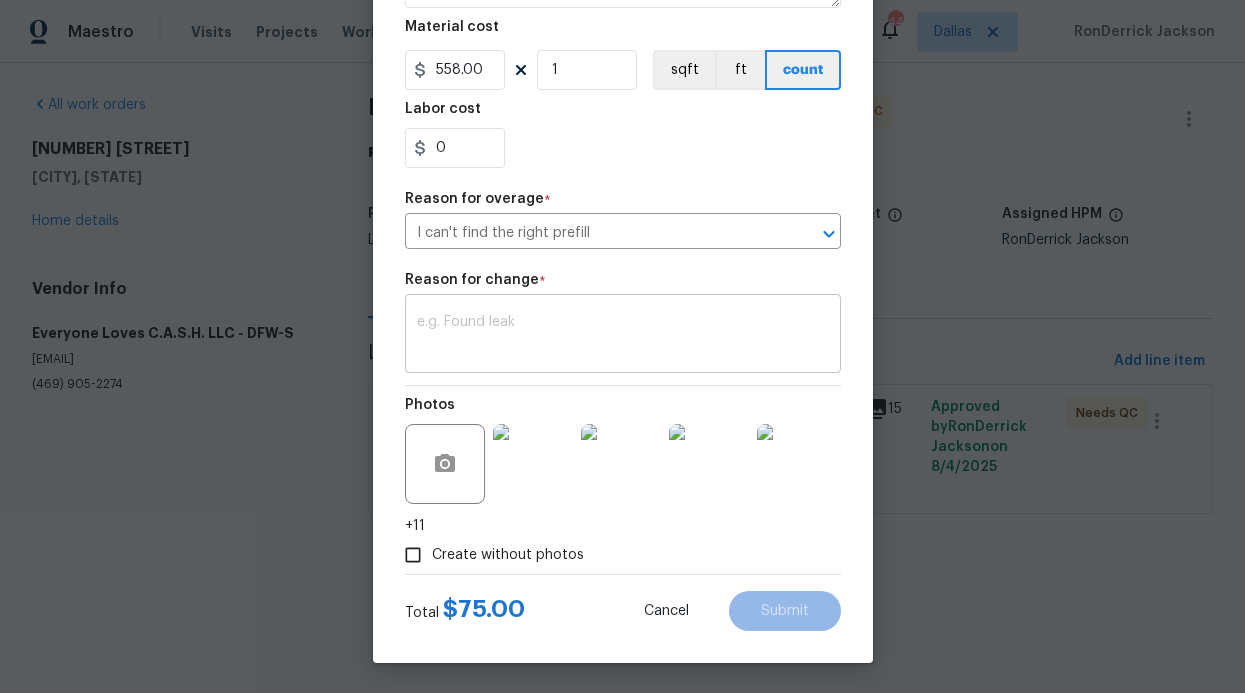type on "558" 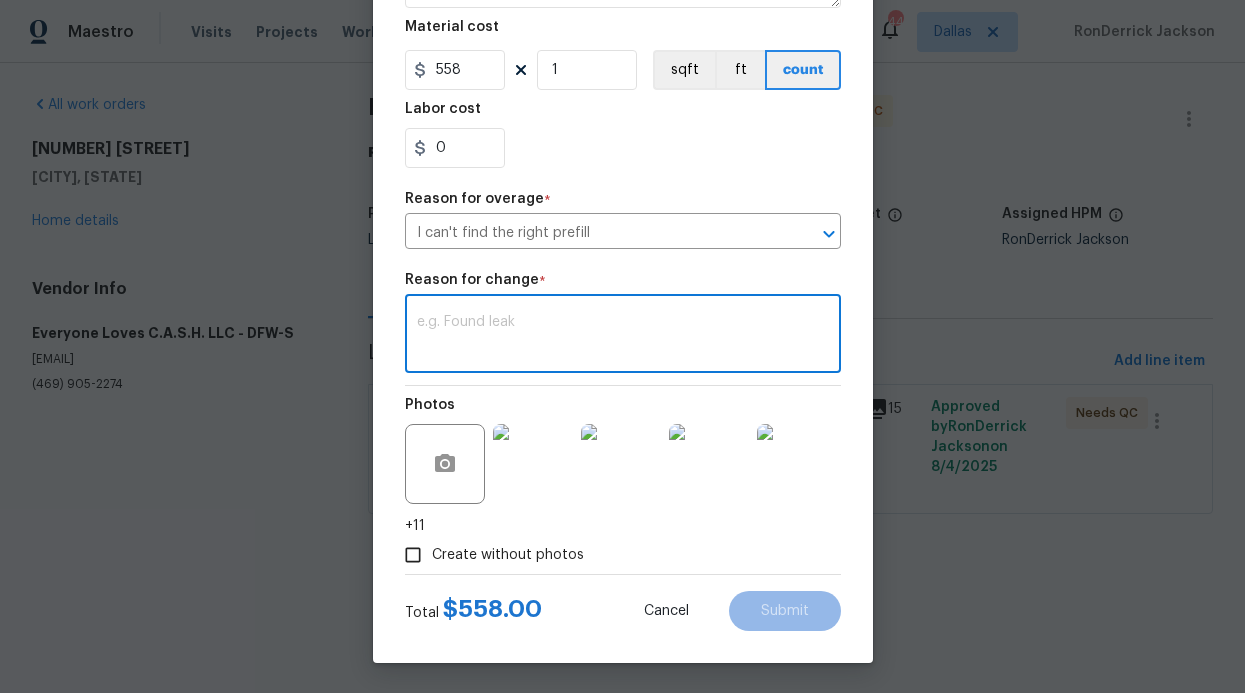 click at bounding box center (623, 336) 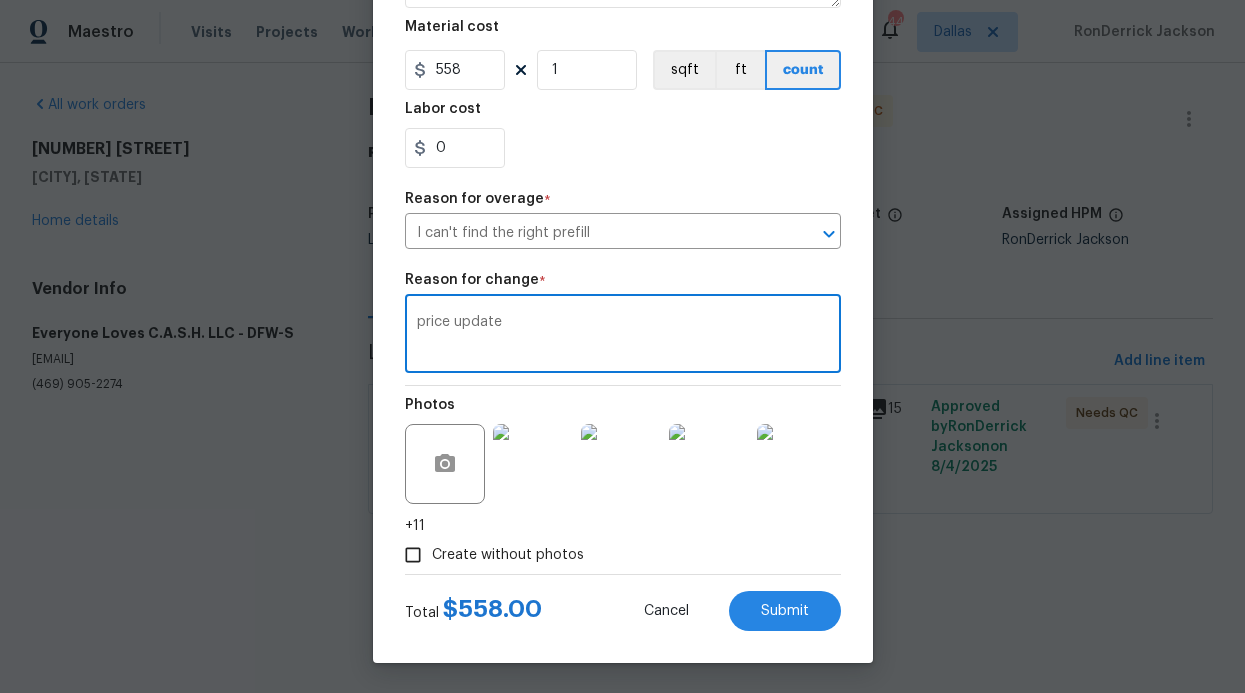 type on "price update" 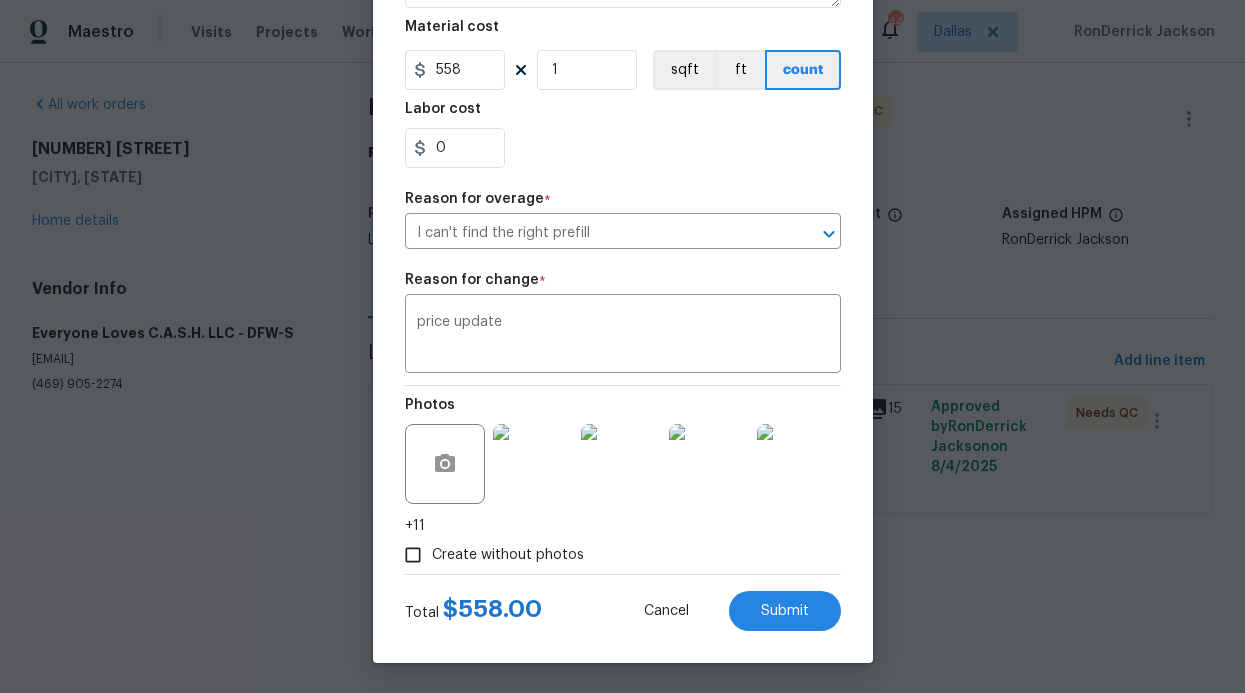 click on "Total   $ 558.00 Cancel Submit" at bounding box center (623, 603) 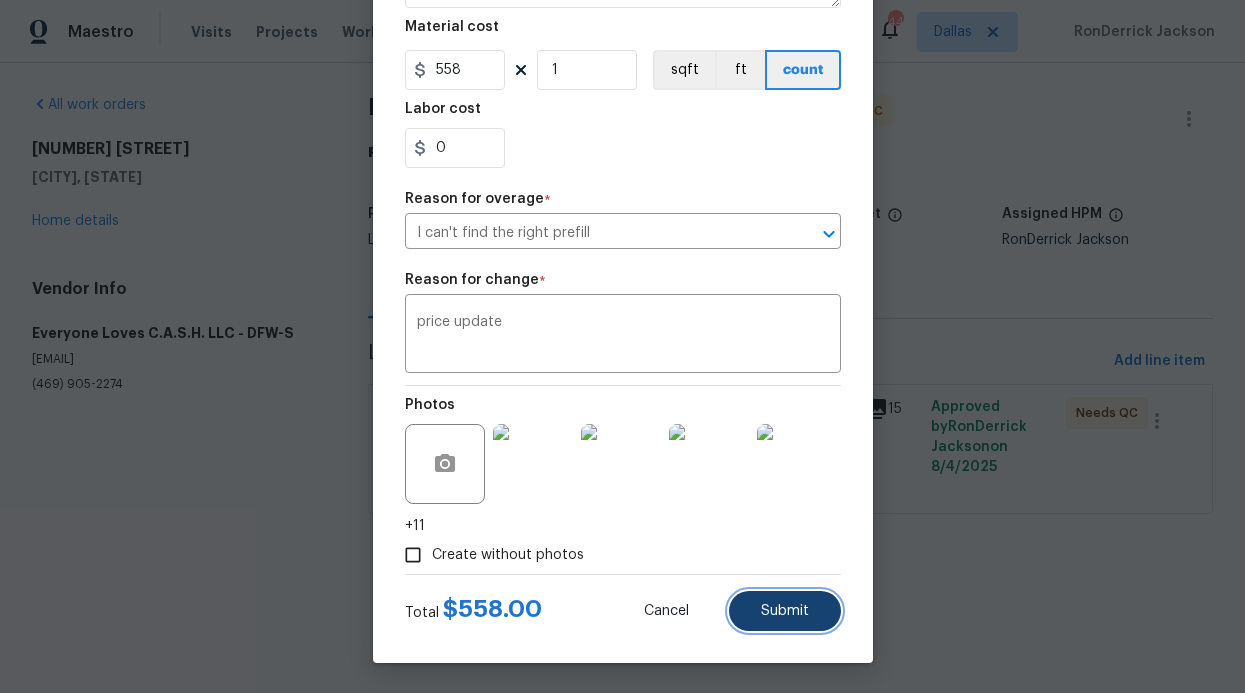 click on "Submit" at bounding box center [785, 611] 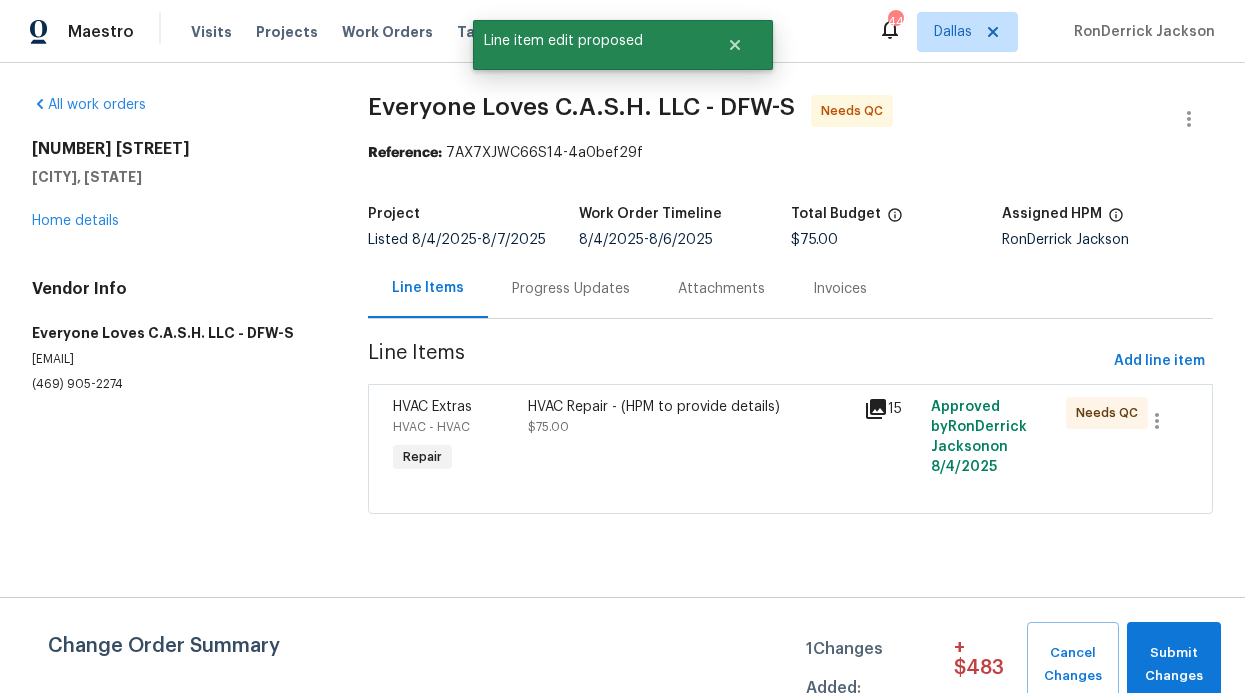 scroll, scrollTop: 0, scrollLeft: 0, axis: both 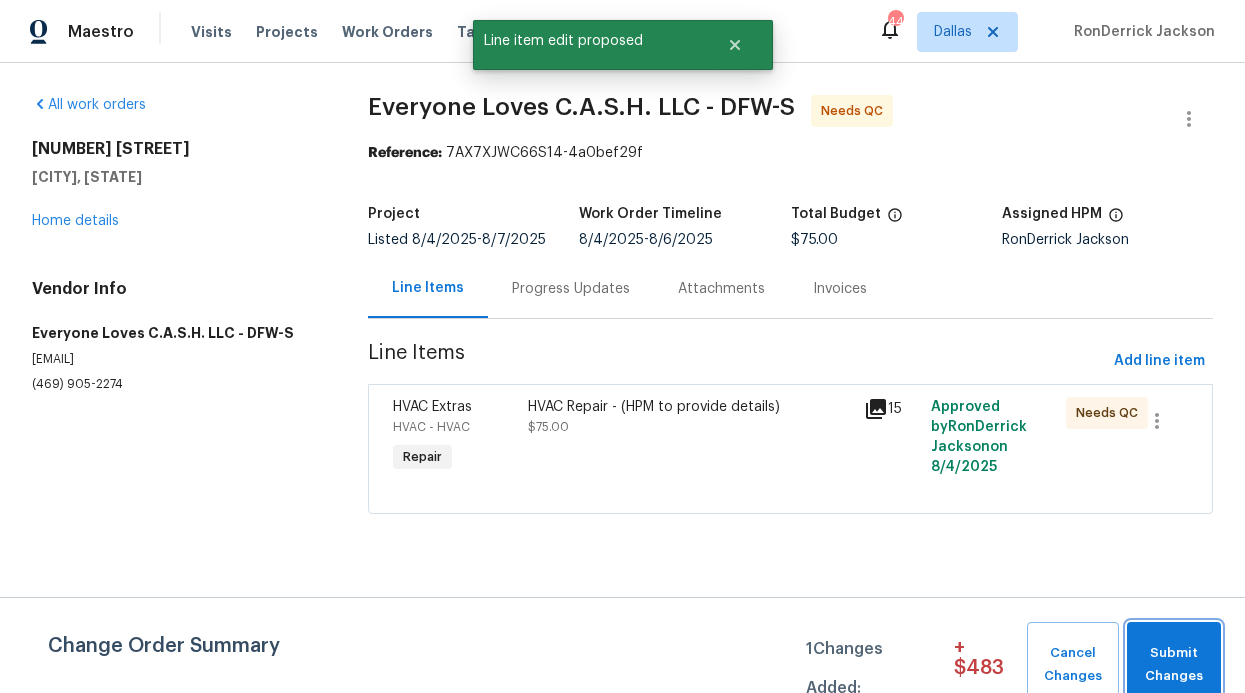 click on "Submit Changes" at bounding box center (1174, 665) 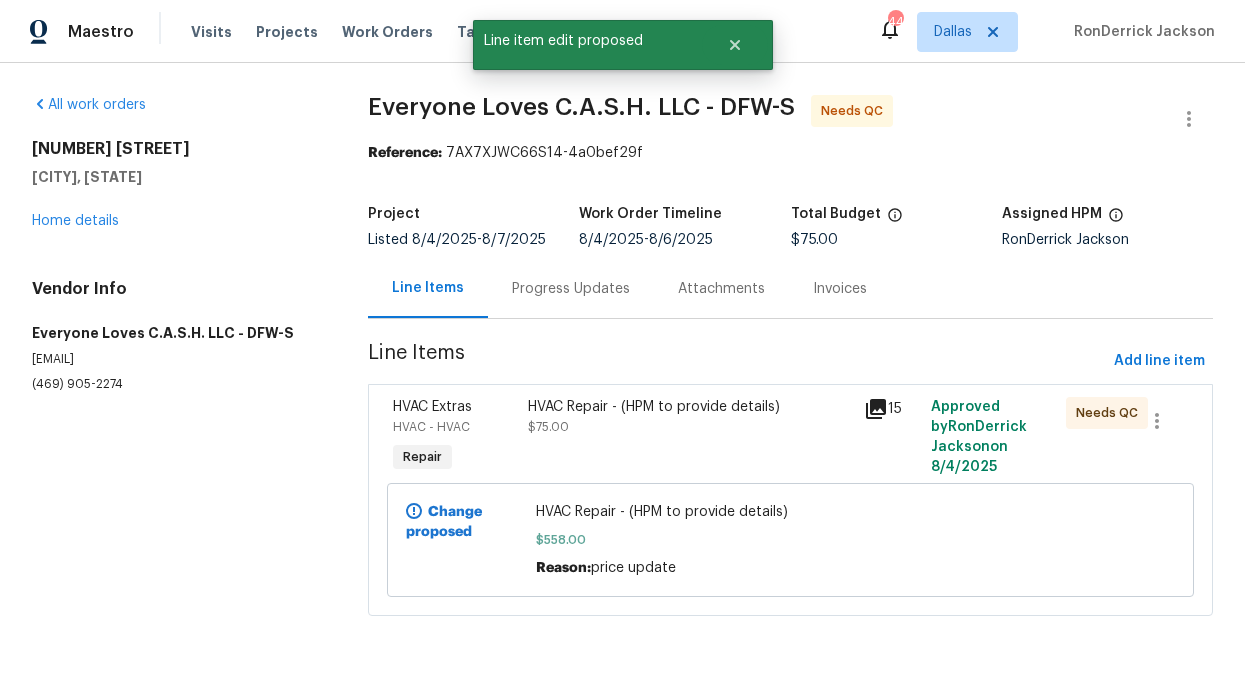 click on "HVAC Repair - (HPM to provide details) $75.00" at bounding box center [690, 437] 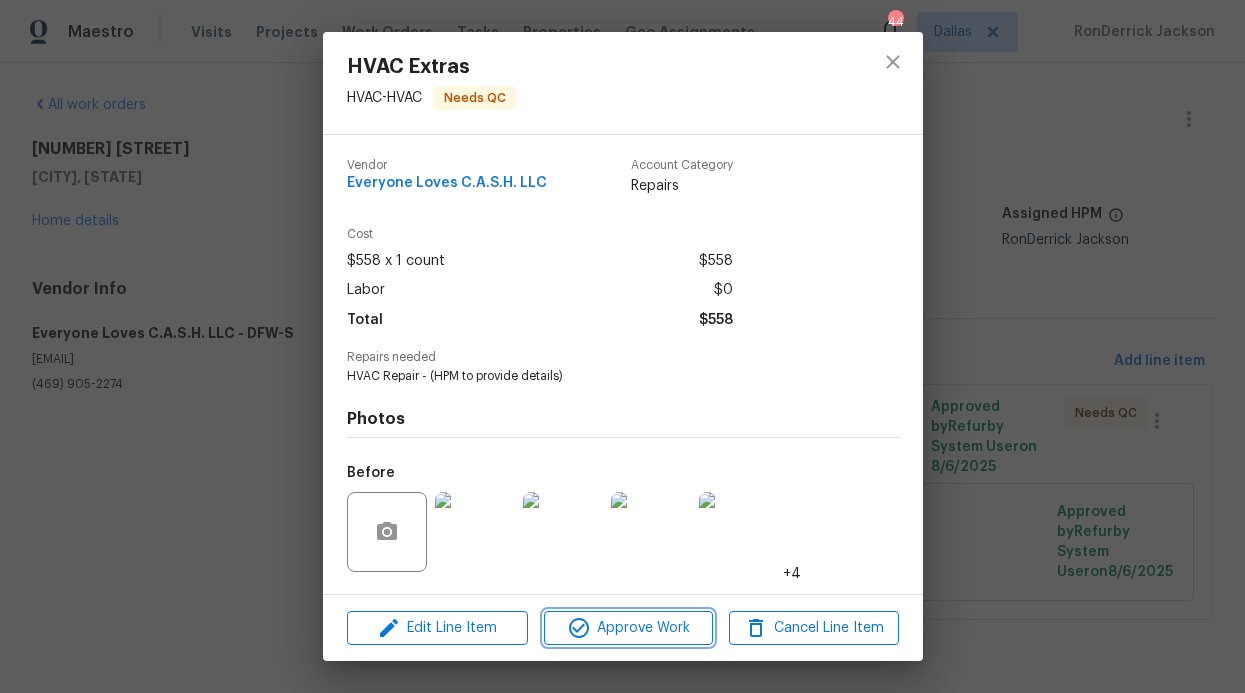 click on "Approve Work" at bounding box center (628, 628) 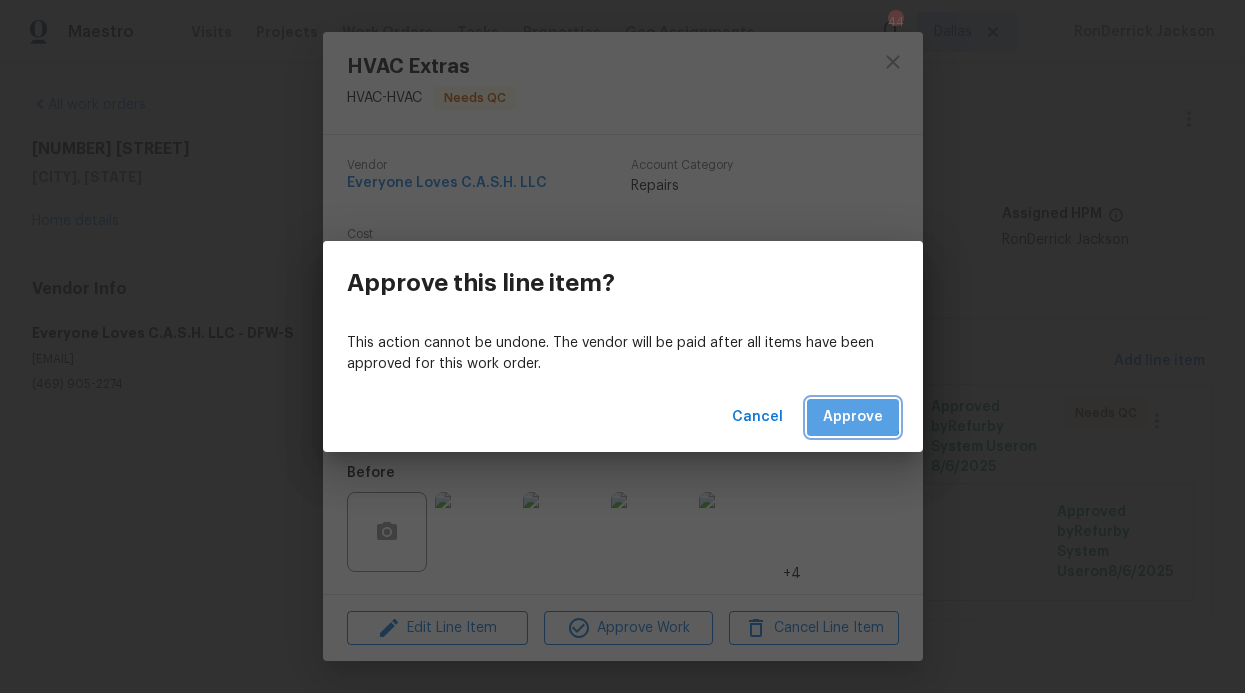click on "Approve" at bounding box center [853, 417] 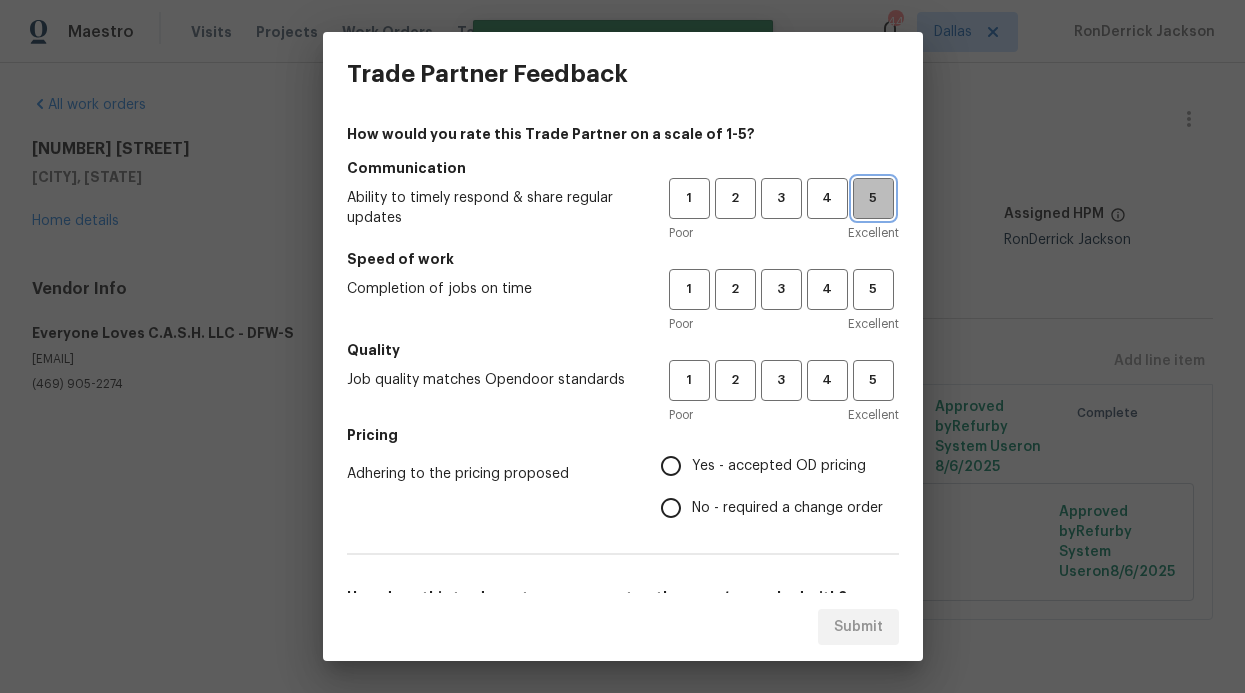 click on "5" at bounding box center (873, 198) 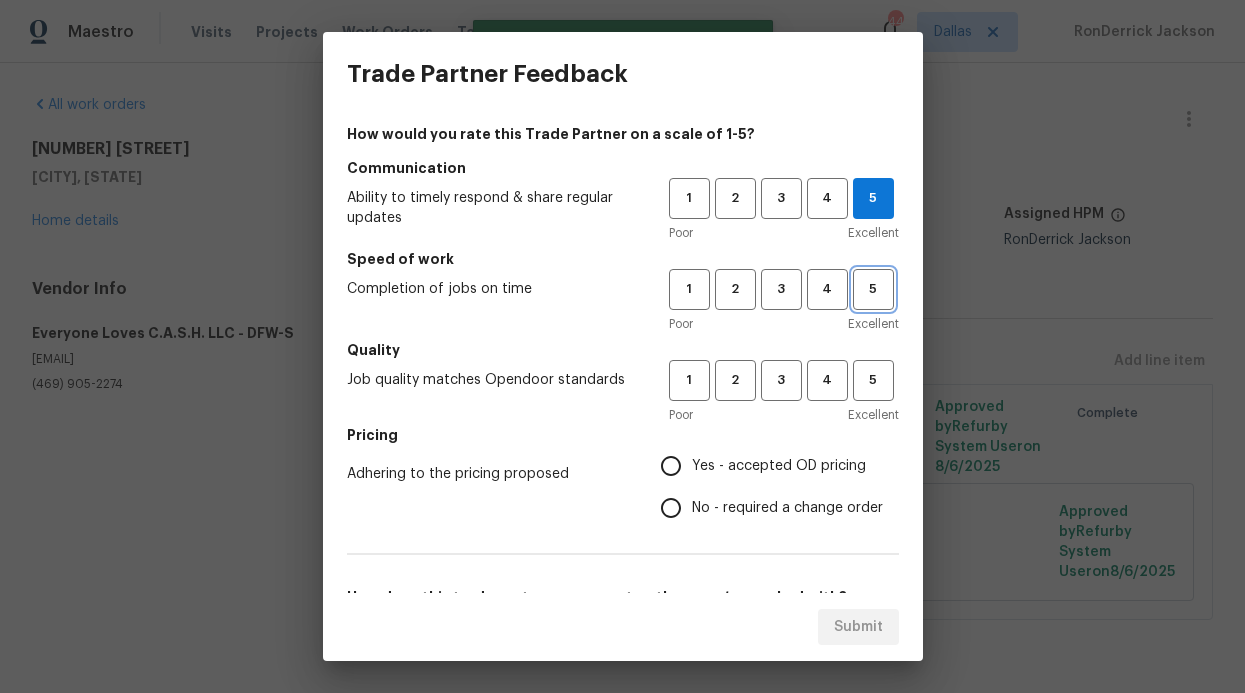 click on "5" at bounding box center [873, 289] 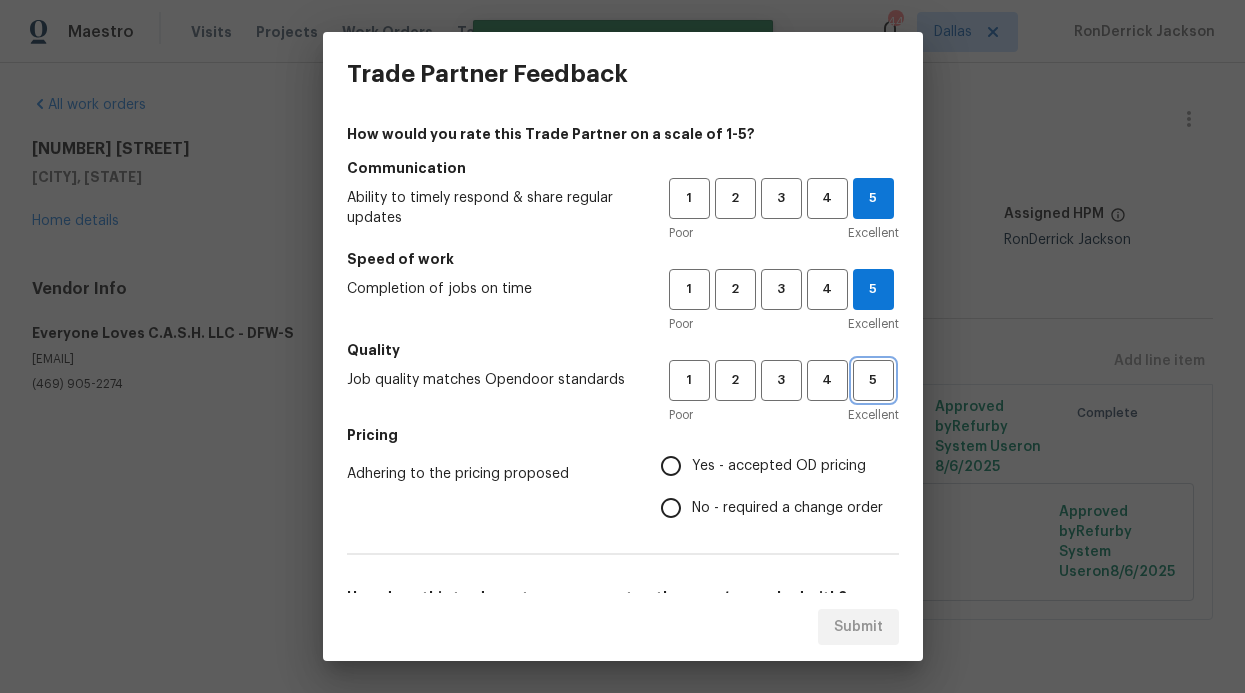 click on "5" at bounding box center (873, 380) 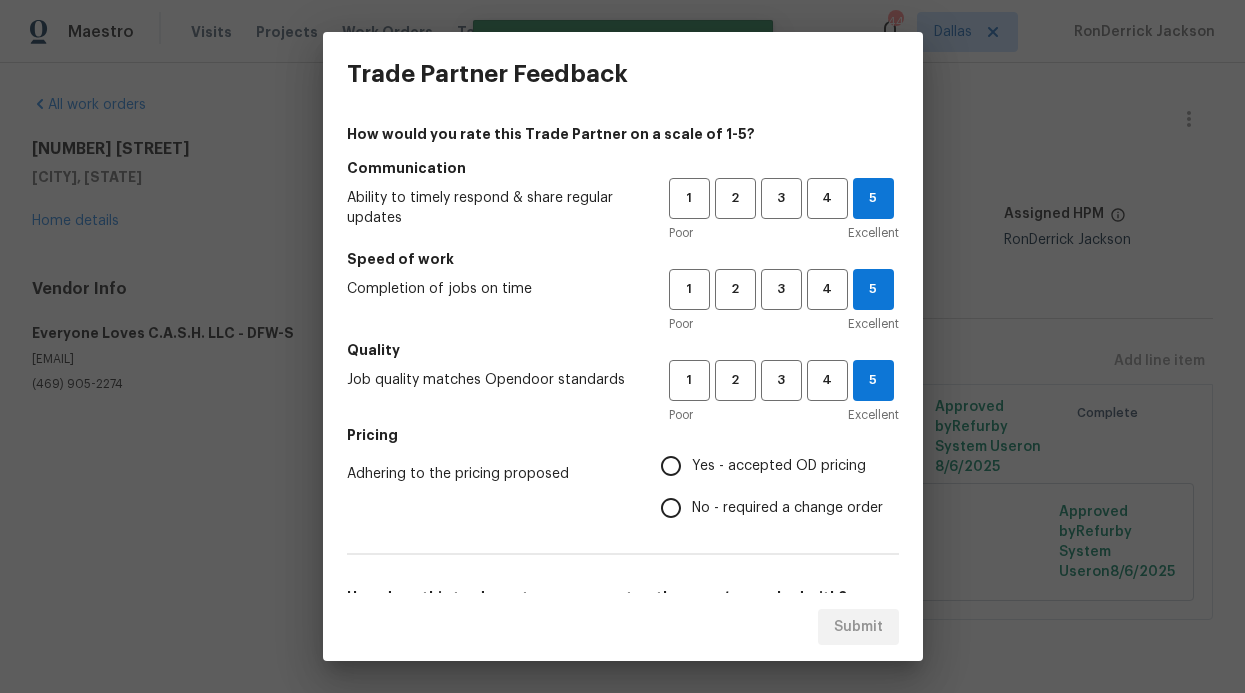 click on "Pricing" at bounding box center [623, 435] 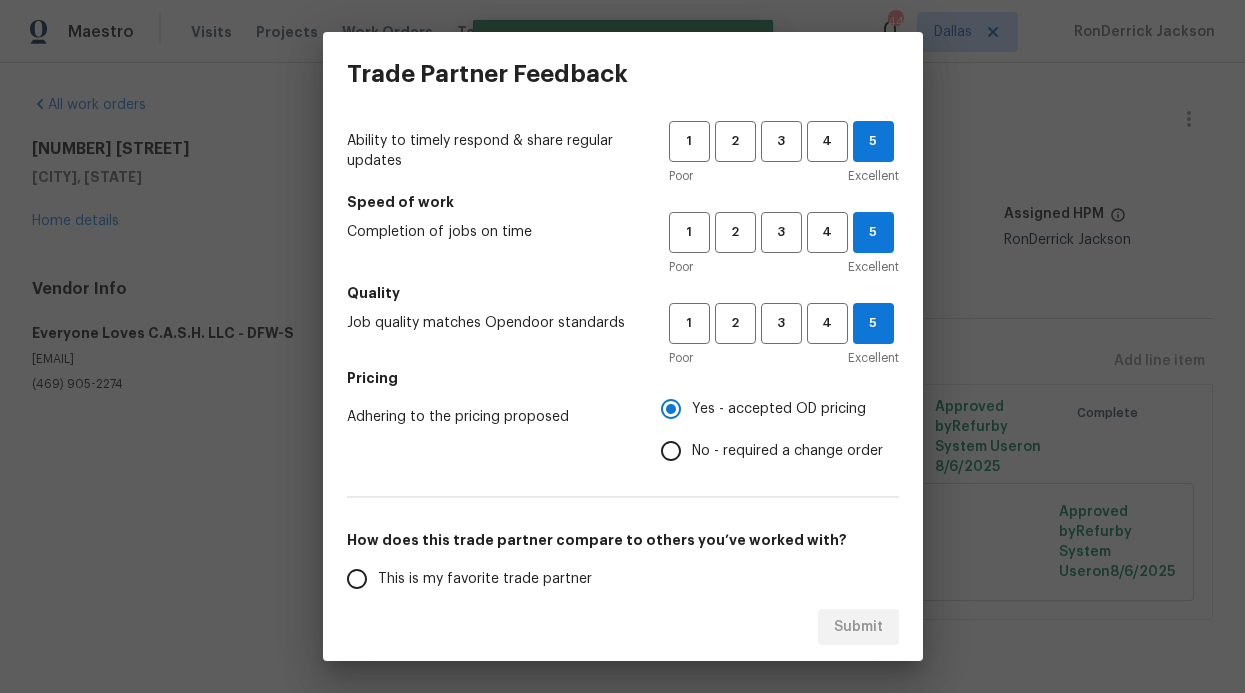 scroll, scrollTop: 302, scrollLeft: 0, axis: vertical 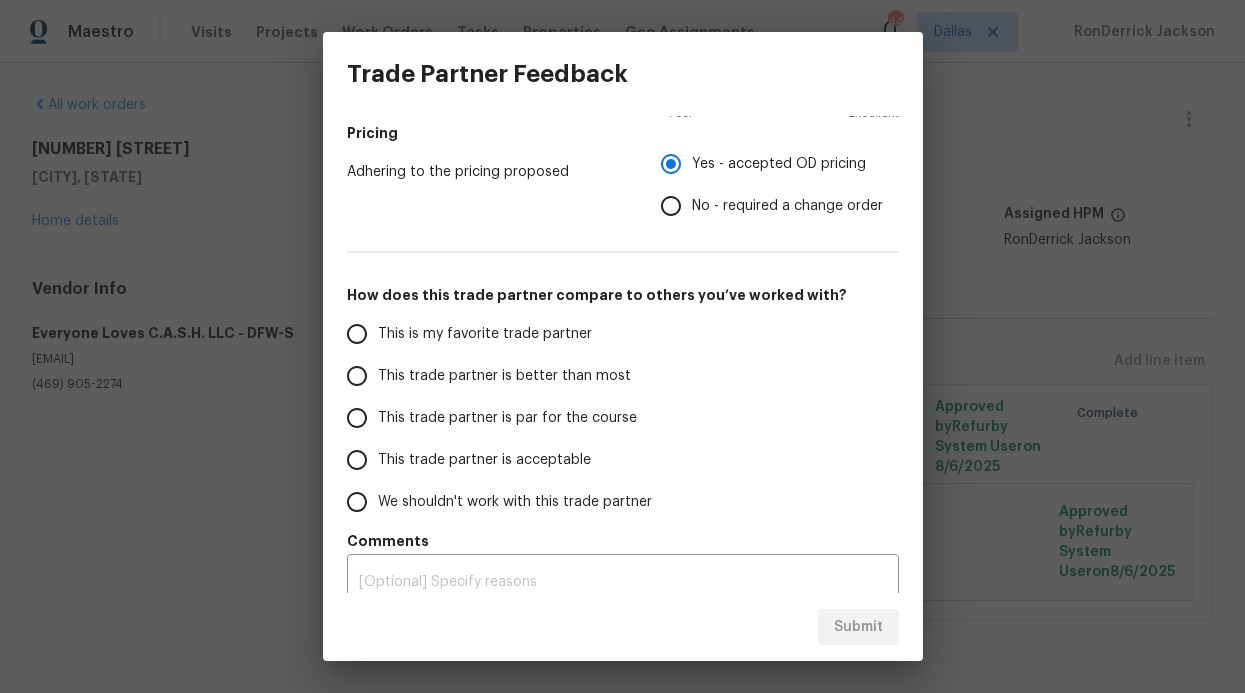 click on "This is my favorite trade partner" at bounding box center [485, 334] 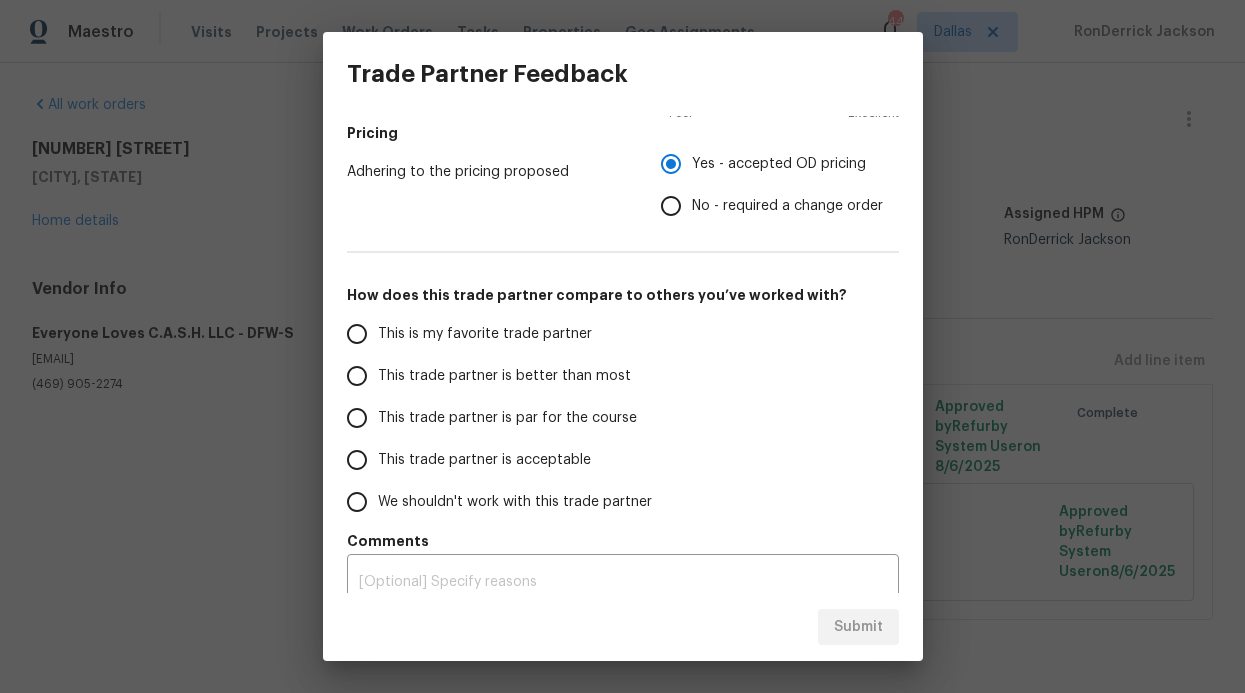 click on "This is my favorite trade partner" at bounding box center [357, 334] 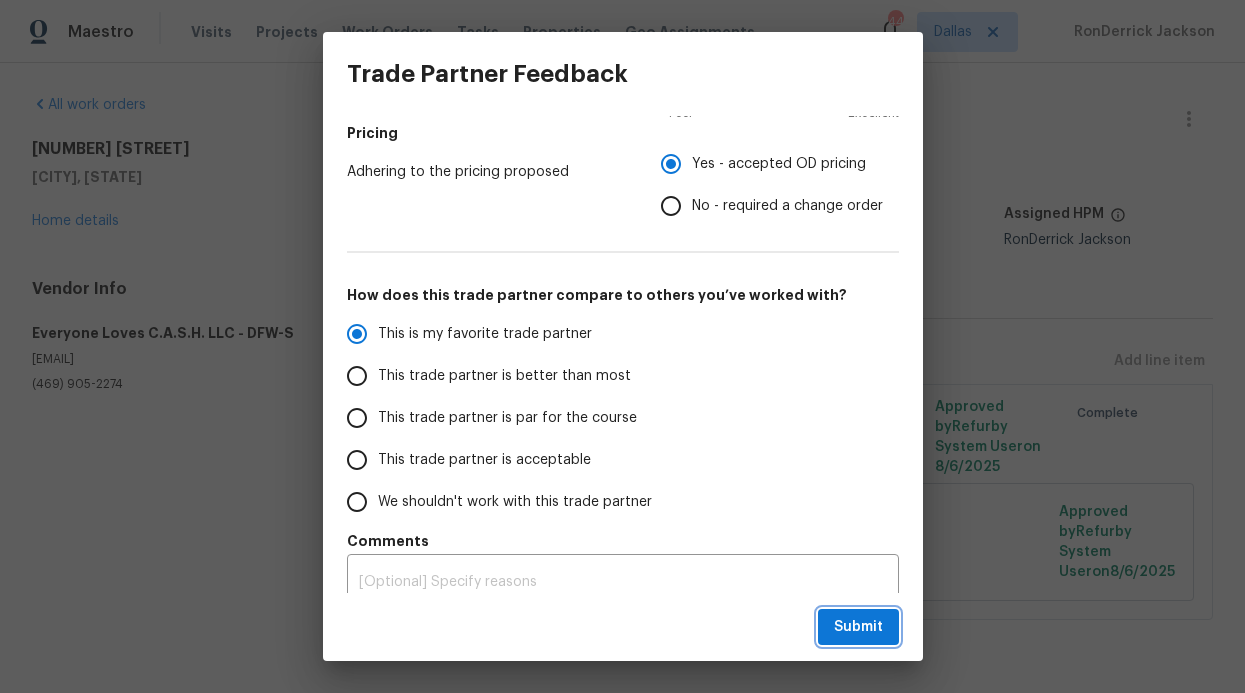 click on "Submit" at bounding box center (858, 627) 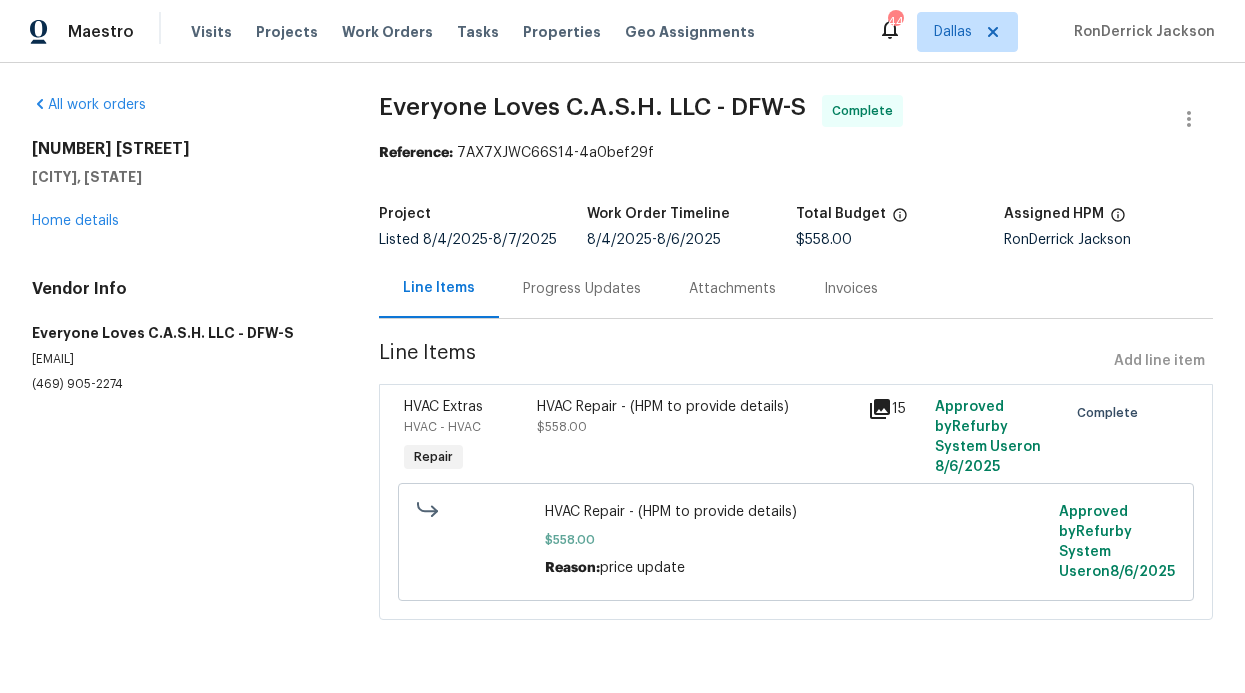 radio on "false" 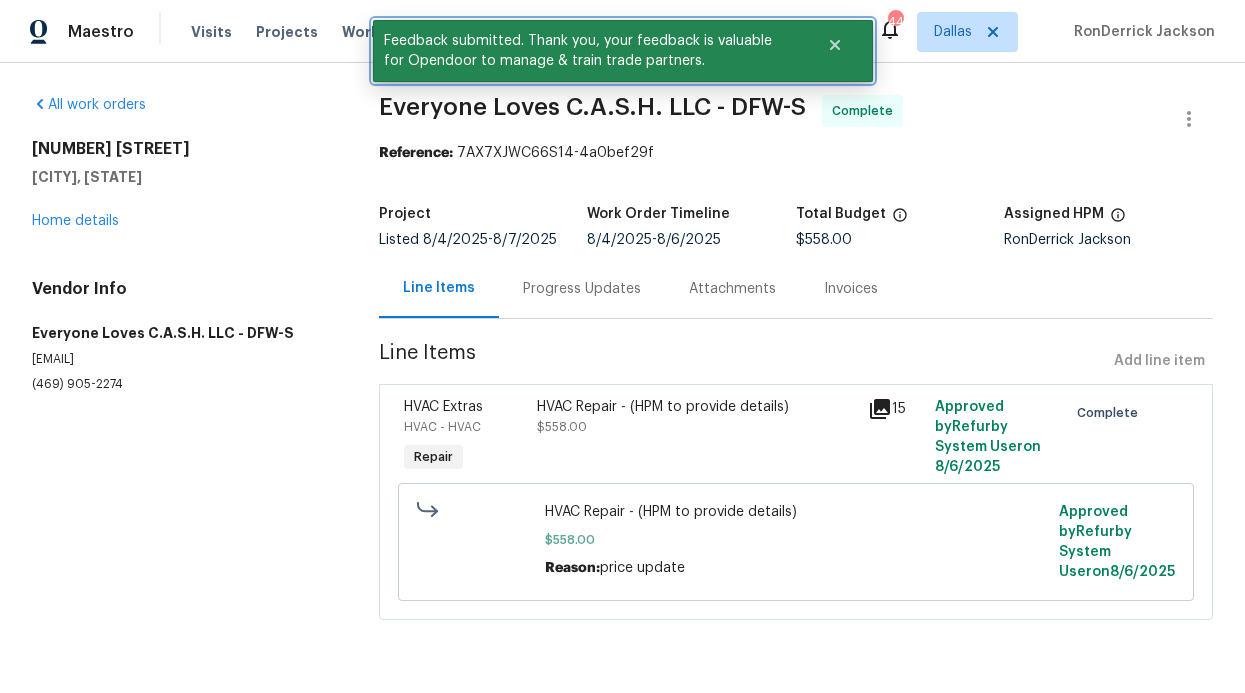 drag, startPoint x: 427, startPoint y: 72, endPoint x: 287, endPoint y: 85, distance: 140.60228 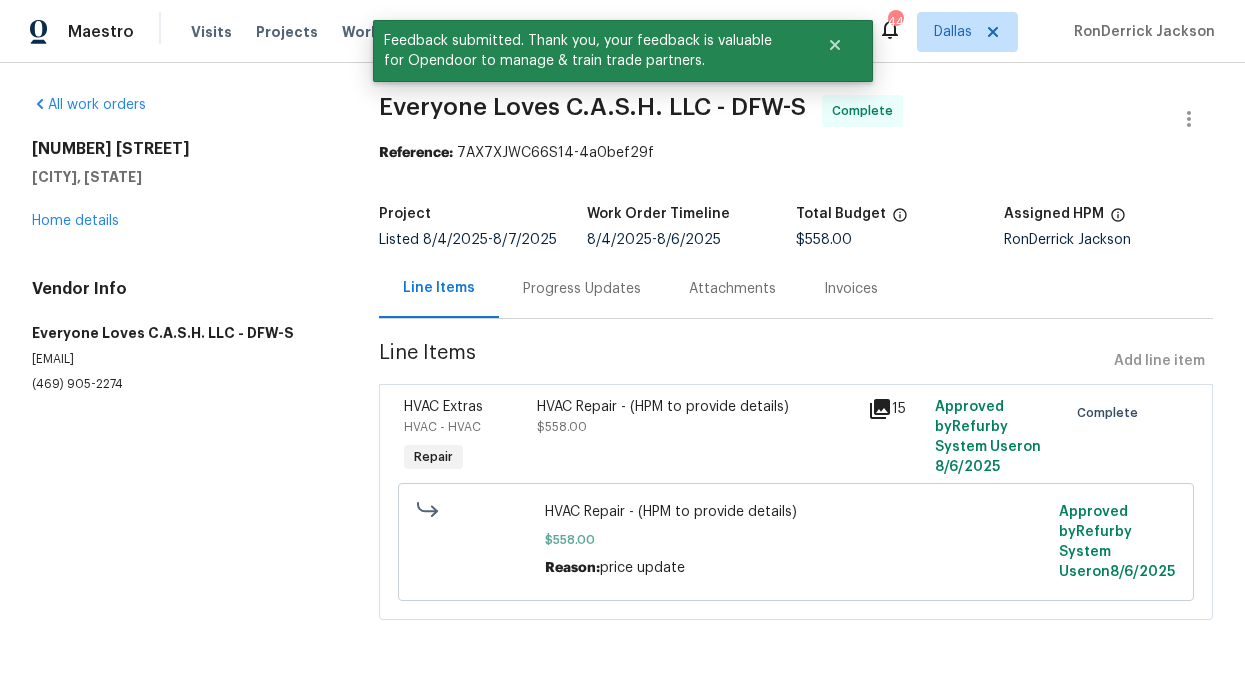 click on "All work orders 3331 Light Point Dr Dallas, TX 75228 Home details Vendor Info Everyone Loves C.A.S.H. LLC - DFW-S hvac.service@everyoneloves.cash (469) 905-2274 Everyone Loves C.A.S.H. LLC - DFW-S Complete Reference:   7AX7XJWC66S14-4a0bef29f Project Listed   8/4/2025  -  8/7/2025 Work Order Timeline 8/4/2025  -  8/6/2025 Total Budget $558.00 Assigned HPM [FIRST] [LAST] Line Items Progress Updates Attachments Invoices Line Items Add line item HVAC Extras HVAC - HVAC Repair HVAC Repair - (HPM to provide details) $558.00   15 Approved by  Refurby System User  on   8/6/2025 Complete HVAC Repair - (HPM to provide details) $558.00 Reason:  price update Approved by  Refurby System User  on  8/6/2025" at bounding box center (622, 369) 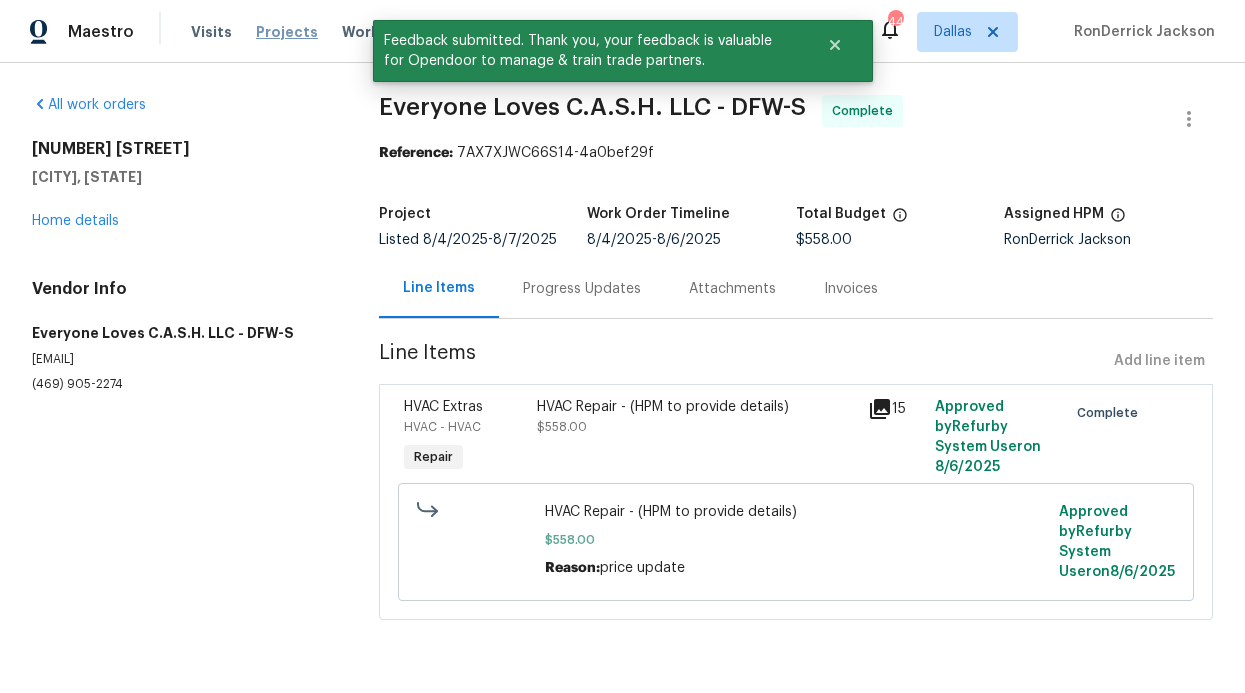 click on "Projects" at bounding box center (287, 32) 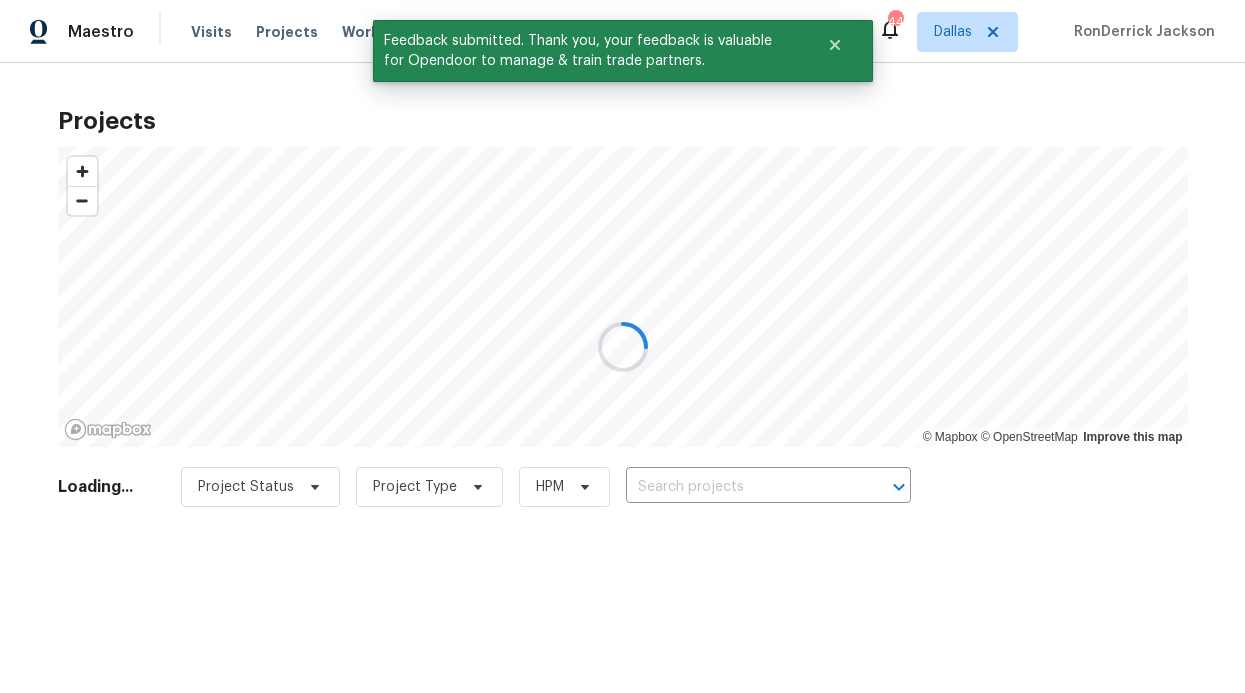 click at bounding box center (622, 346) 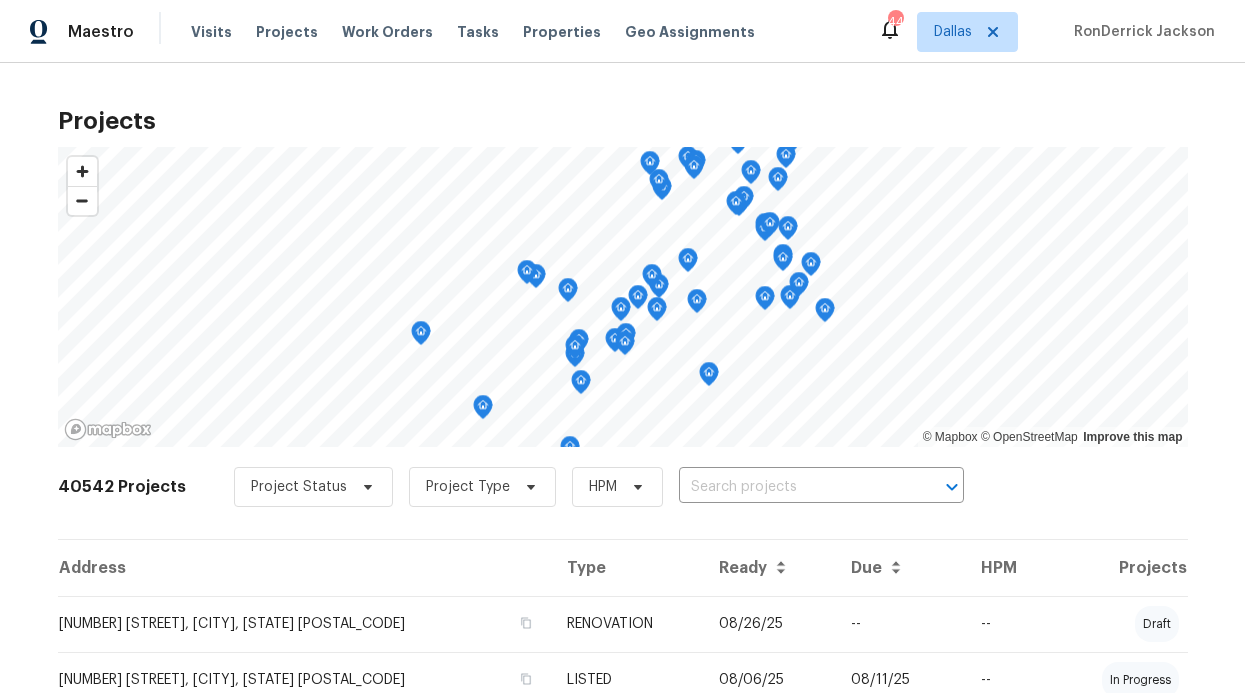 click on "Visits Projects Work Orders Tasks Properties Geo Assignments" at bounding box center (485, 32) 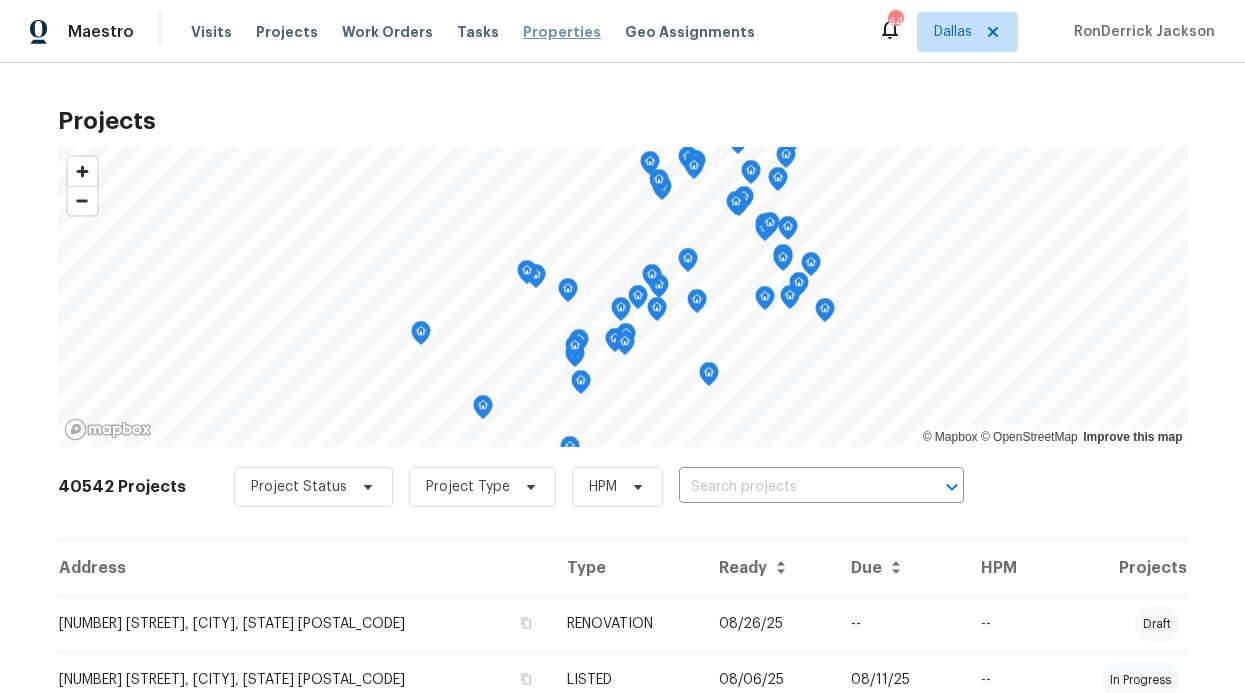 click on "Properties" at bounding box center (562, 32) 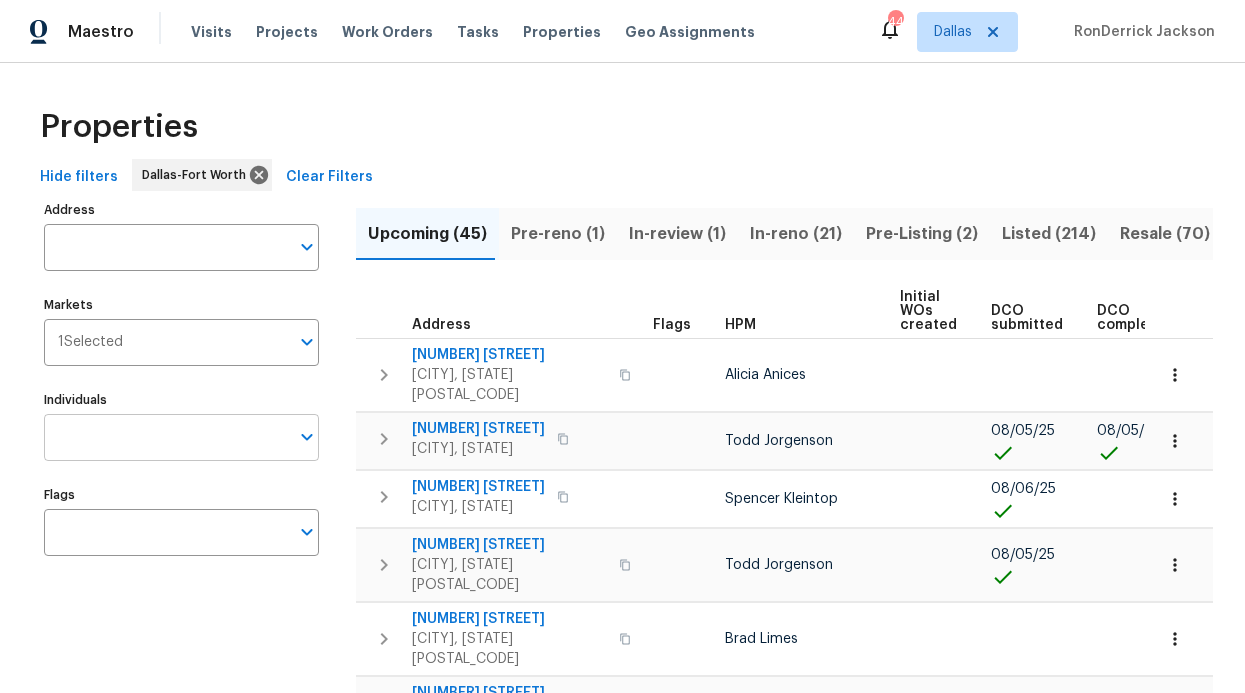click on "Individuals" at bounding box center (166, 437) 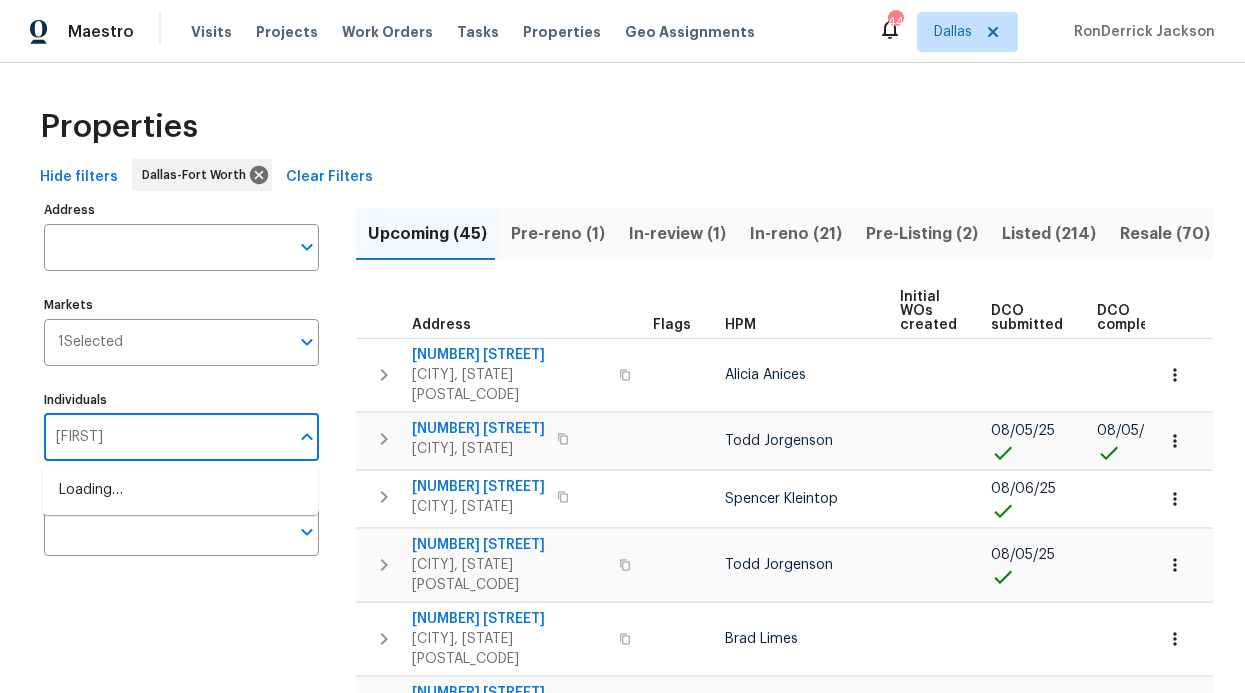 type on "[FIRST]" 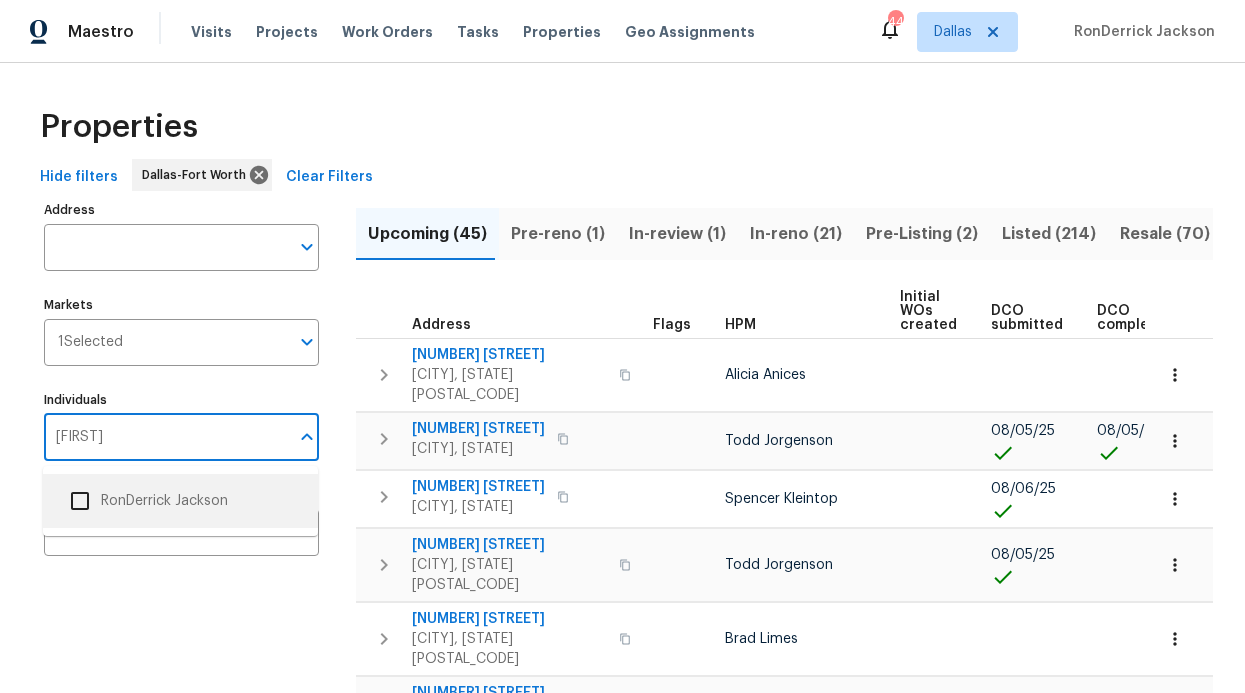 click on "RonDerrick Jackson" at bounding box center (180, 501) 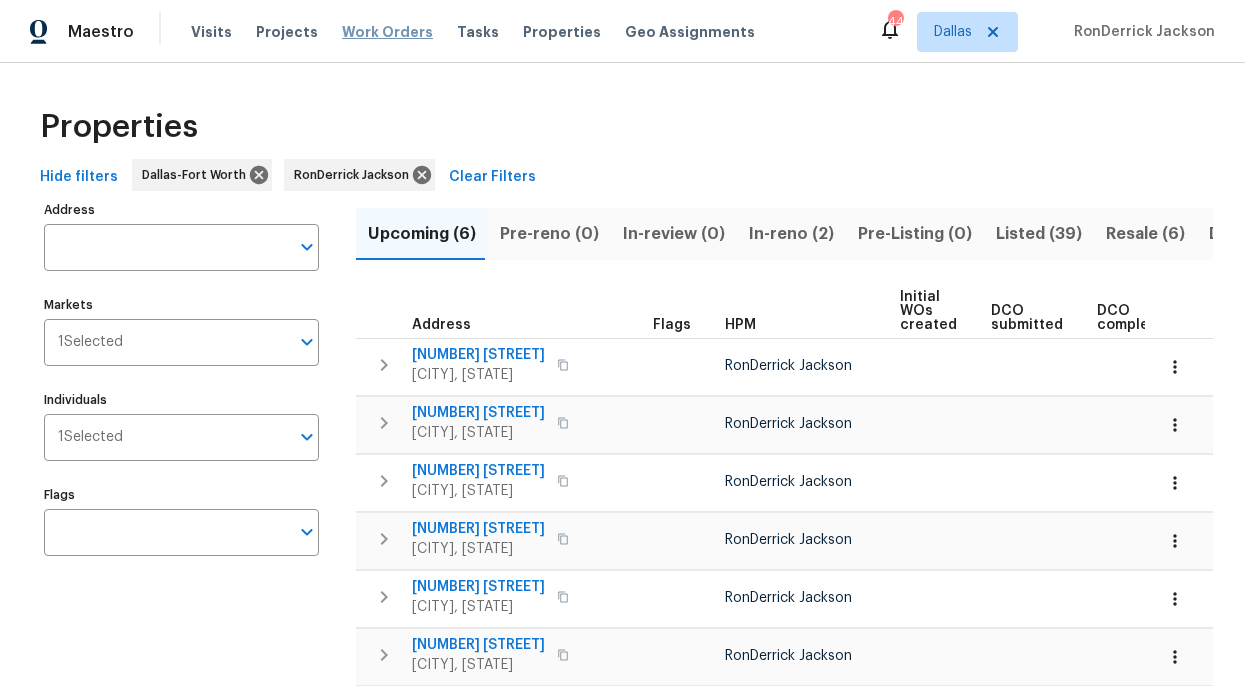 click on "Work Orders" at bounding box center [387, 32] 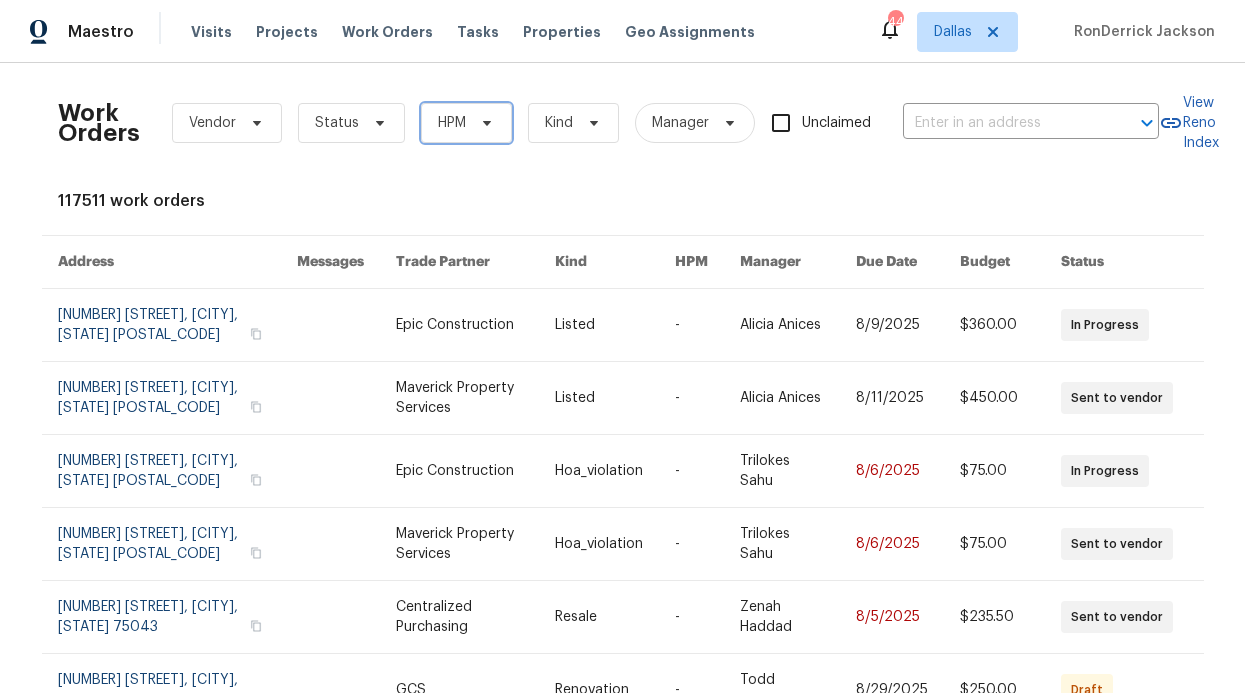 click on "HPM" at bounding box center (466, 123) 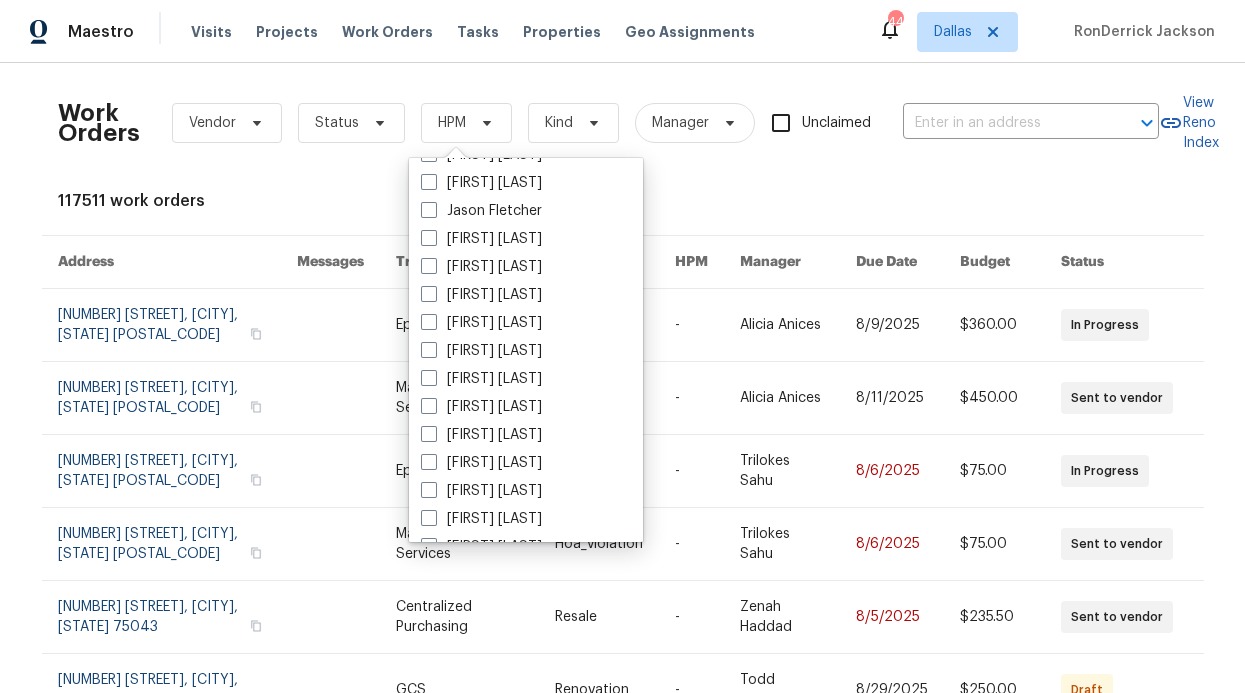 scroll, scrollTop: 1116, scrollLeft: 0, axis: vertical 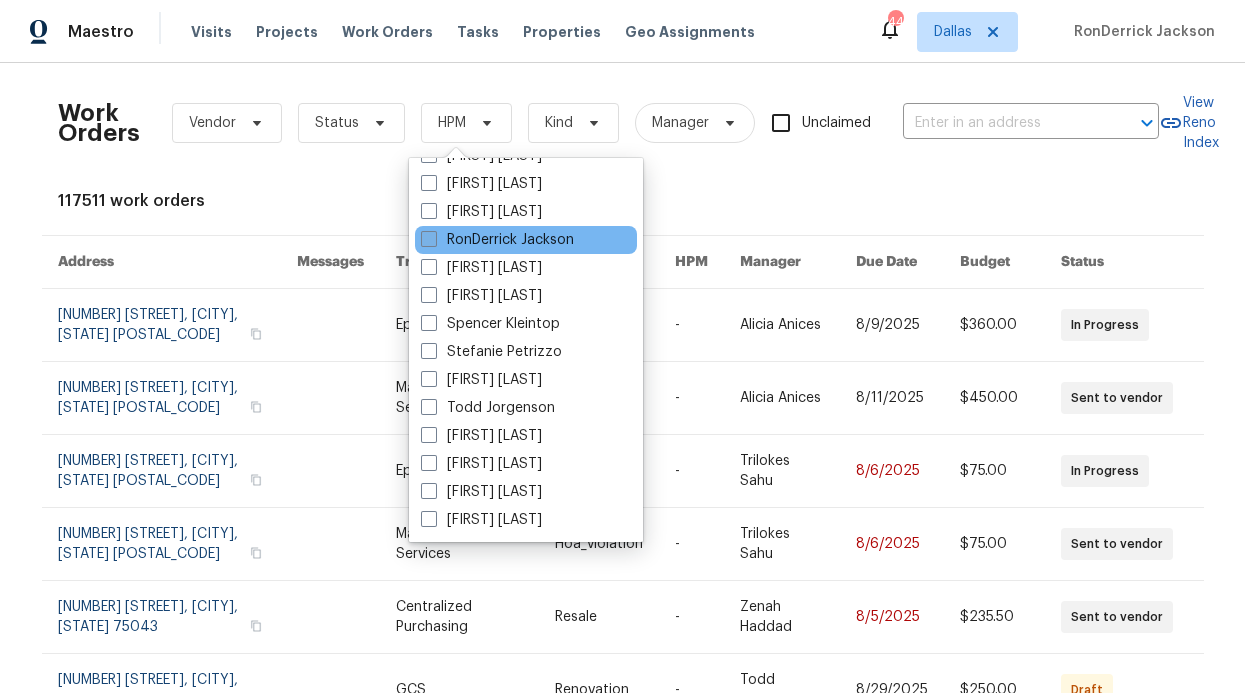 click on "RonDerrick Jackson" at bounding box center [497, 240] 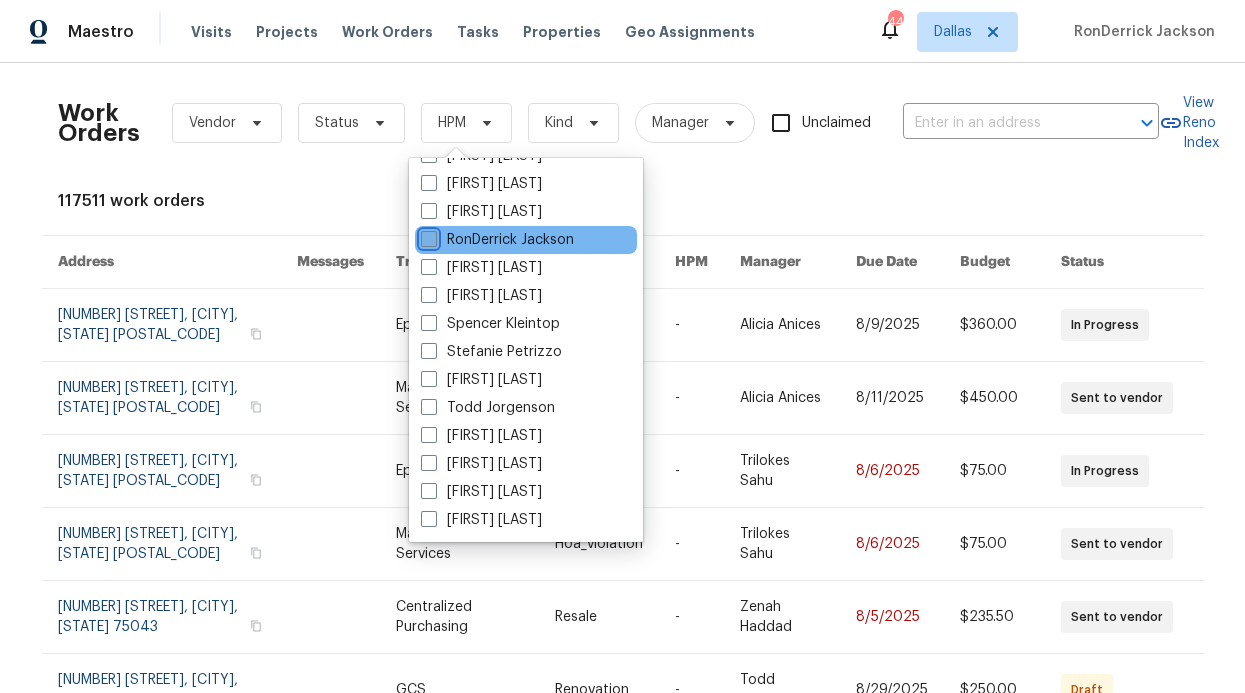 click on "RonDerrick Jackson" at bounding box center (427, 236) 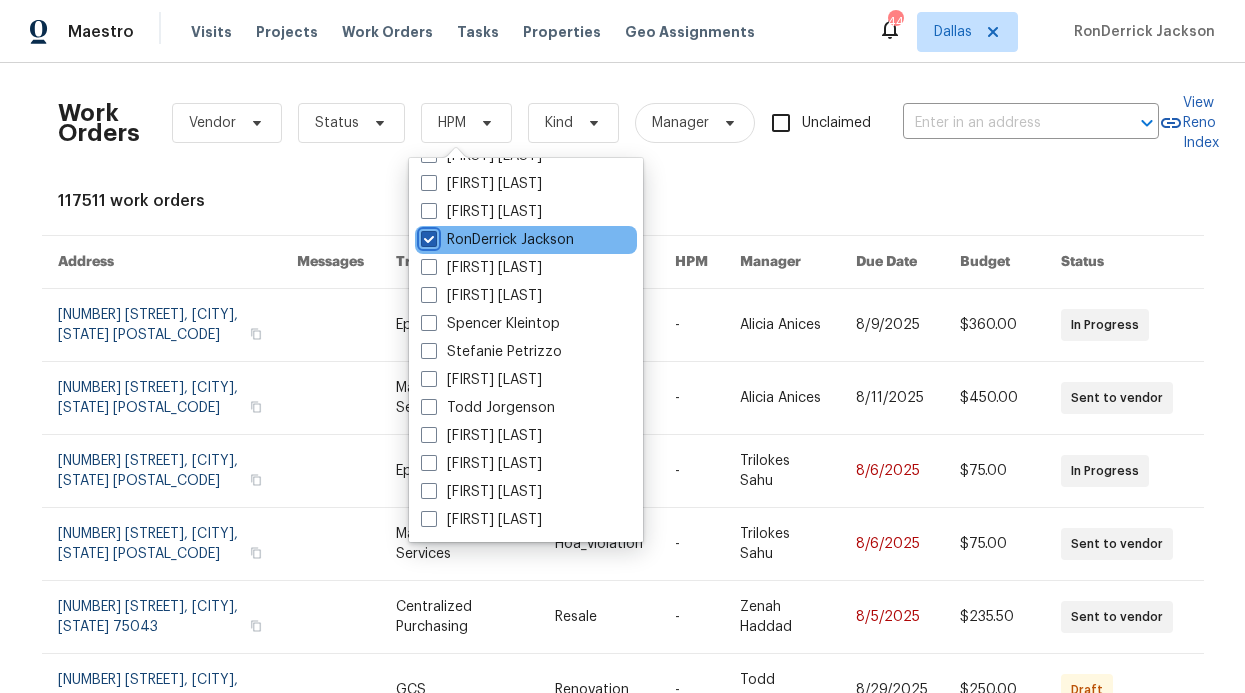 checkbox on "true" 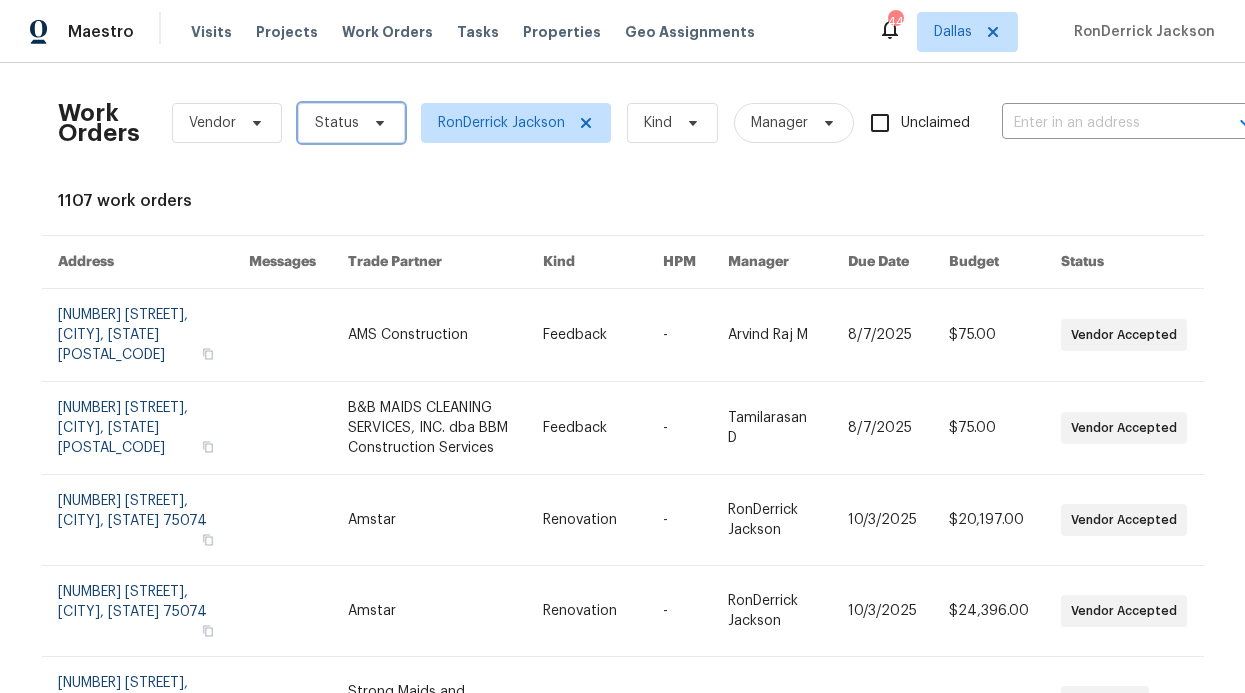 click on "Status" at bounding box center [351, 123] 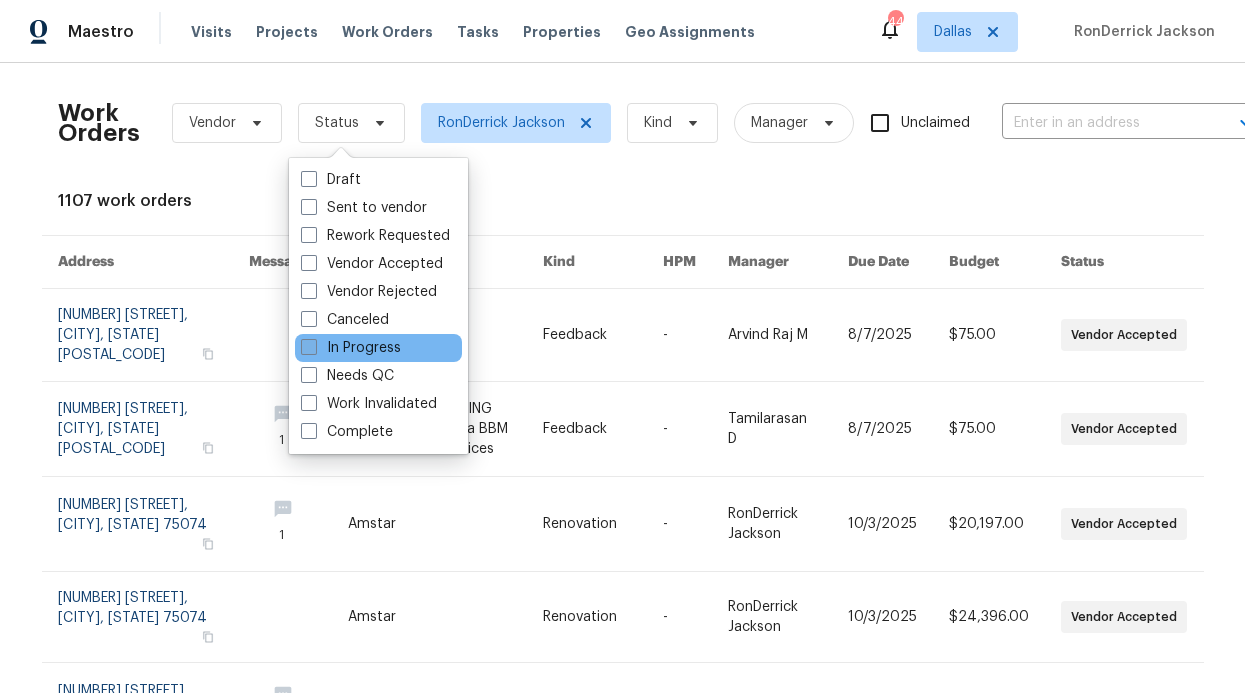 click on "In Progress" at bounding box center [351, 348] 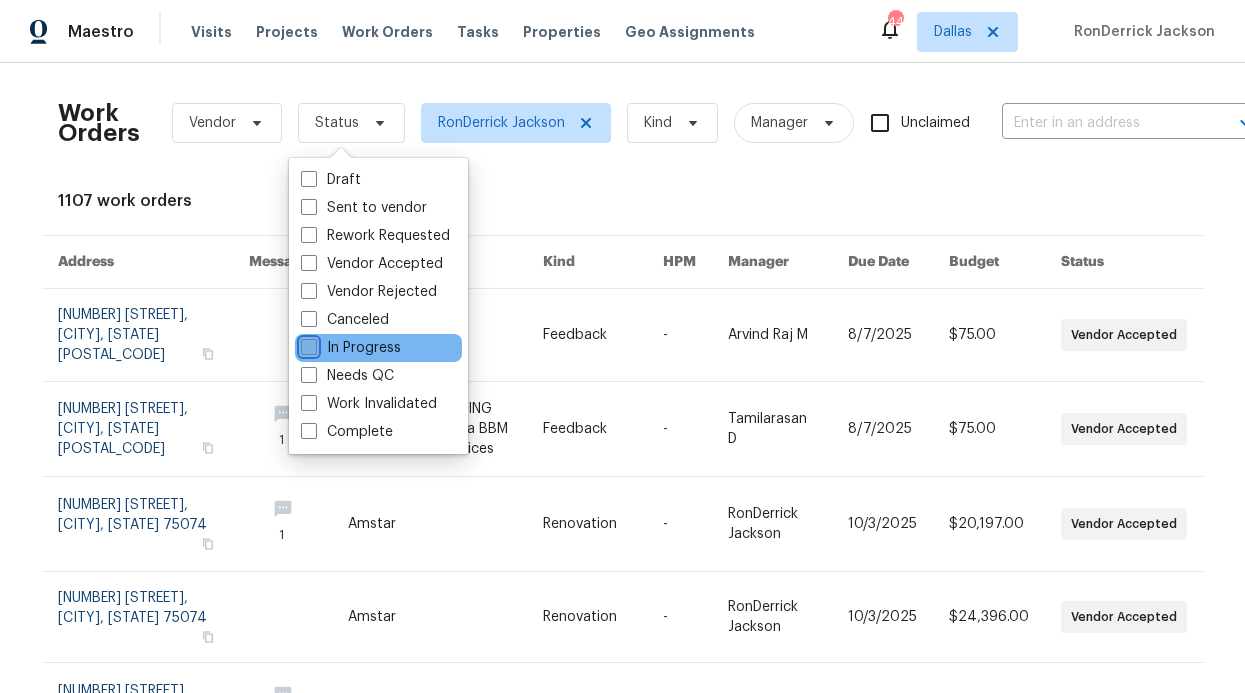 click on "In Progress" at bounding box center [307, 344] 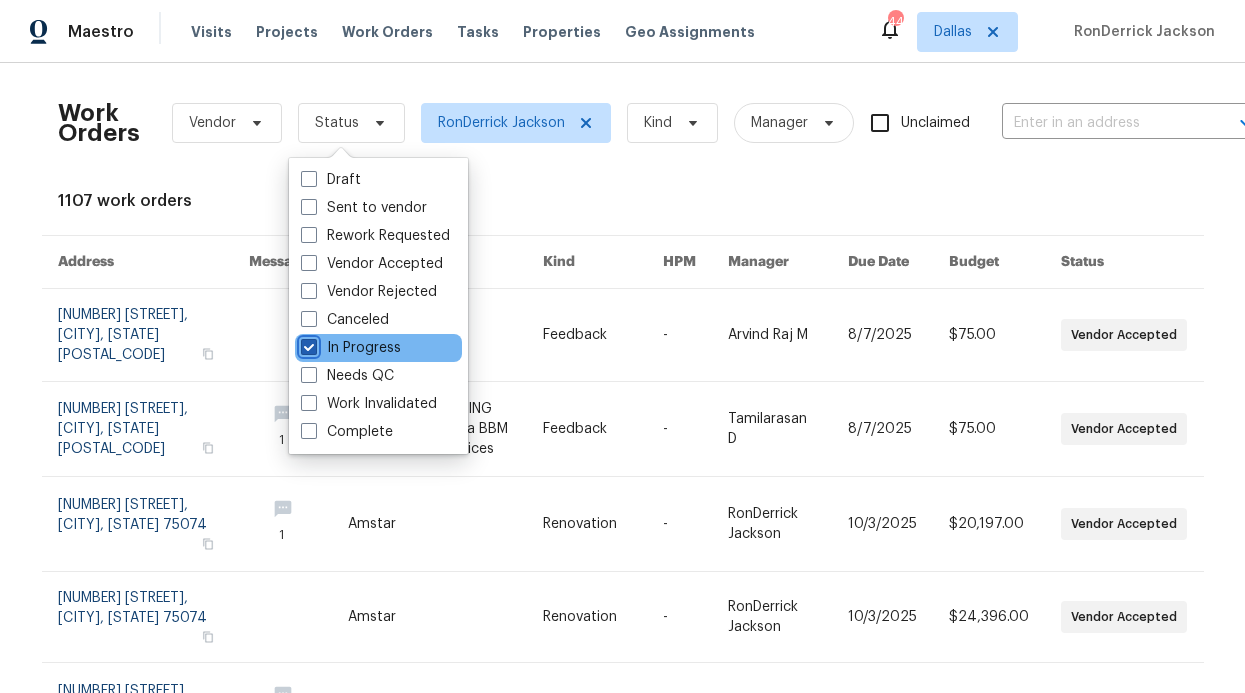 checkbox on "true" 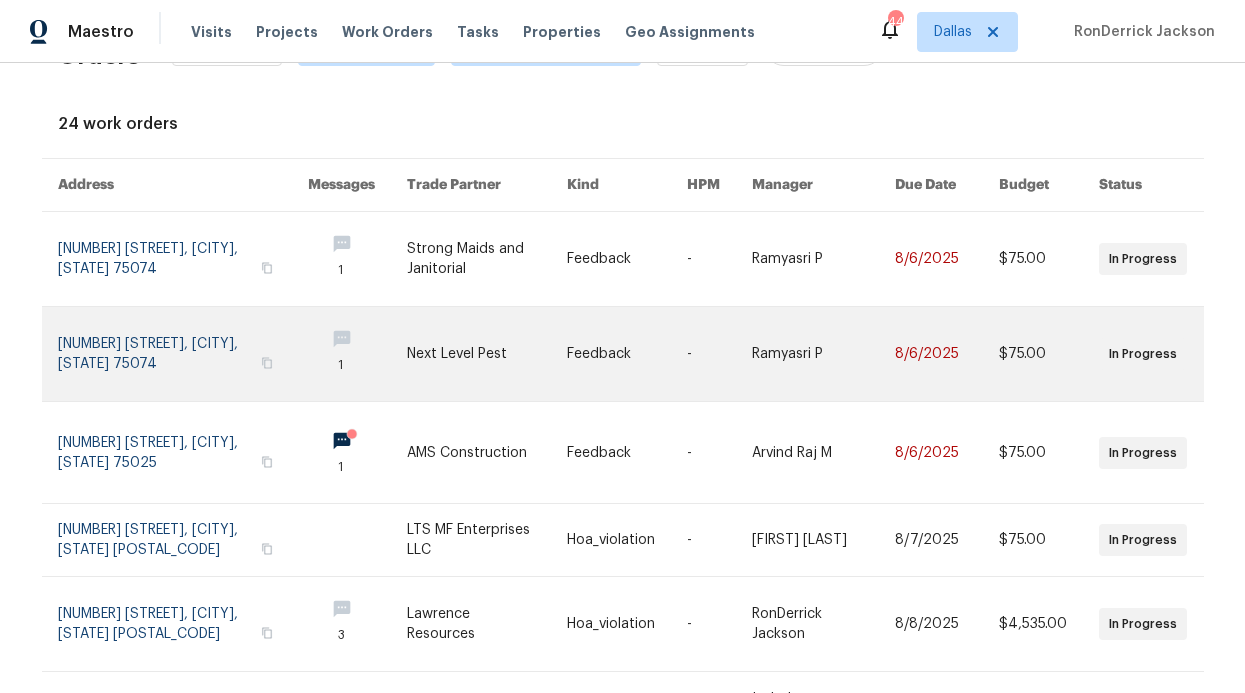 scroll, scrollTop: 0, scrollLeft: 0, axis: both 